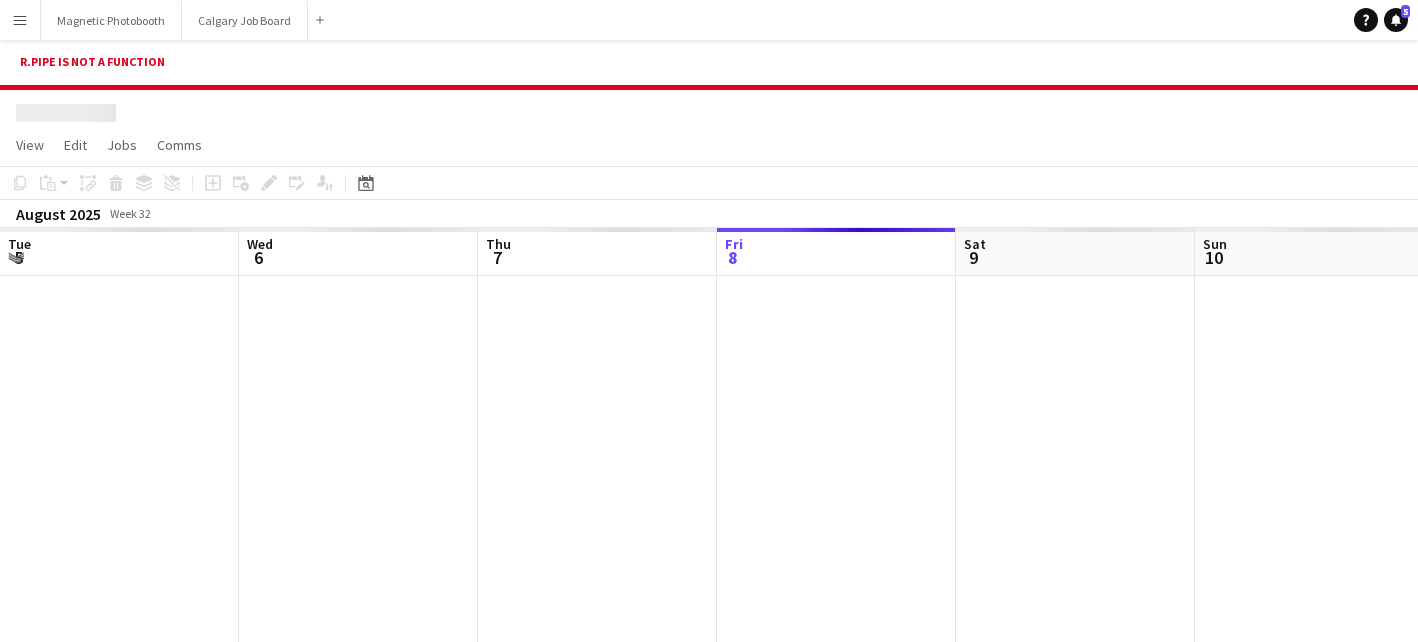 scroll, scrollTop: 0, scrollLeft: 0, axis: both 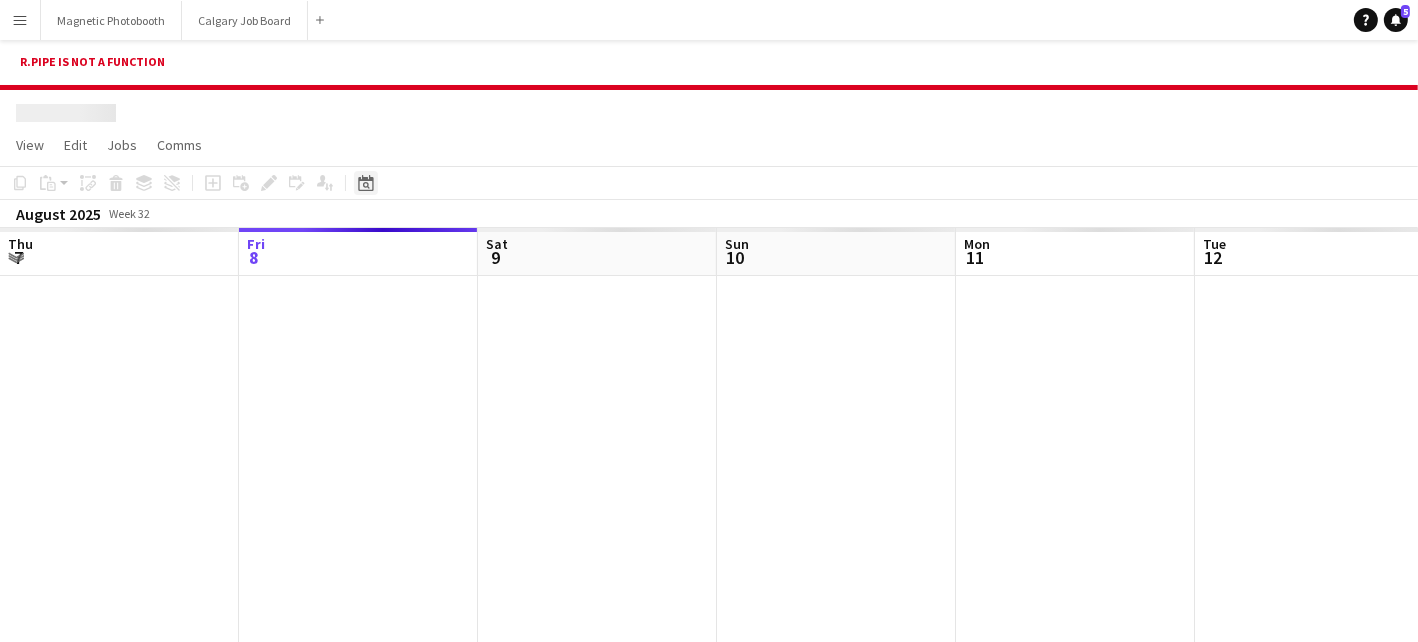 click on "Date picker" 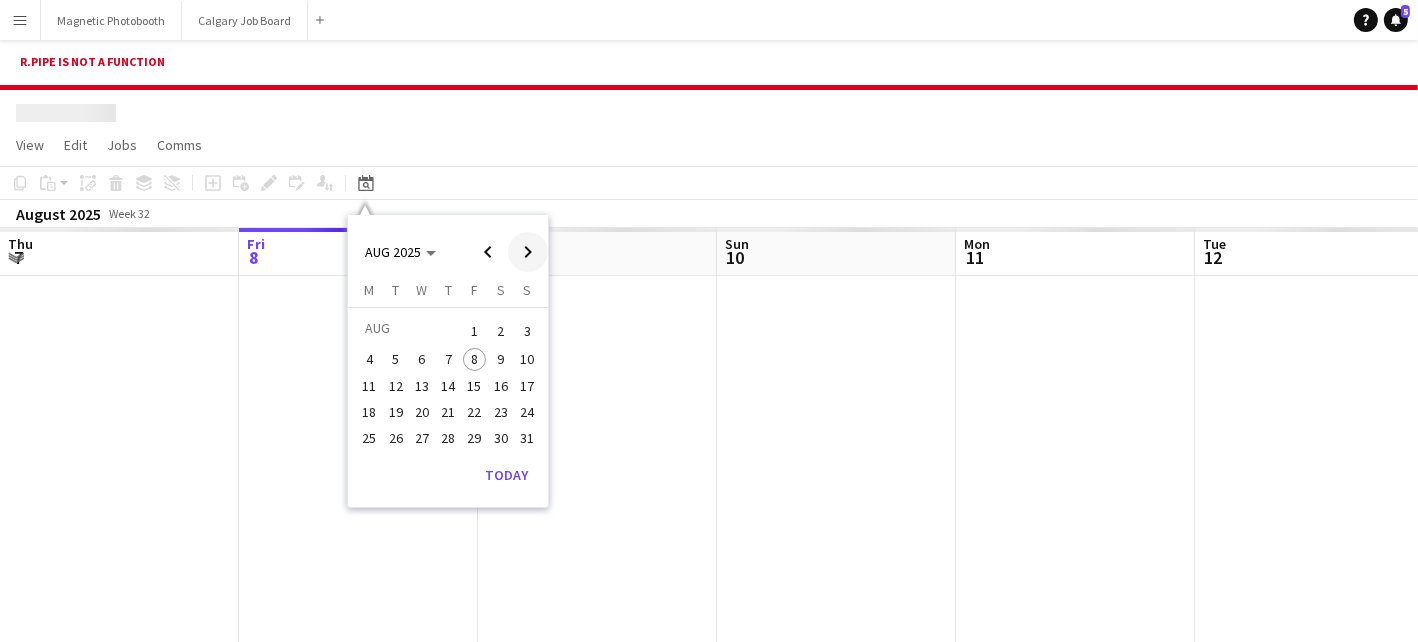 click at bounding box center (528, 252) 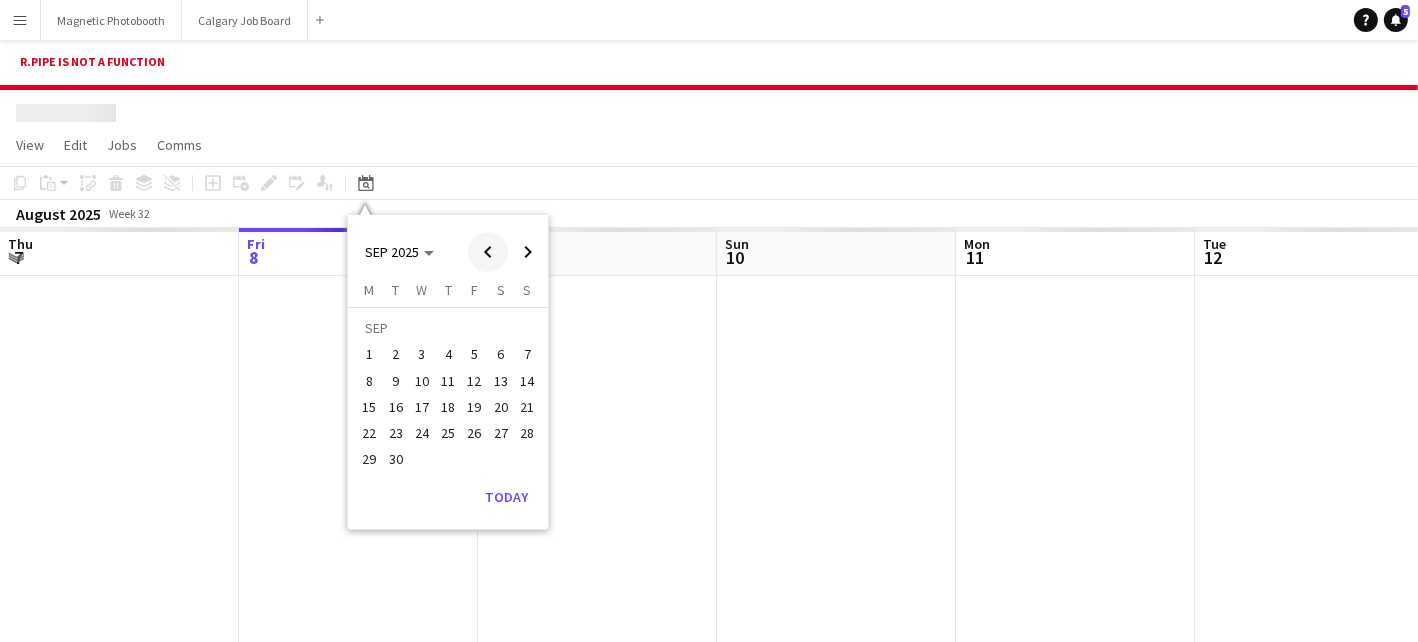 click at bounding box center [488, 252] 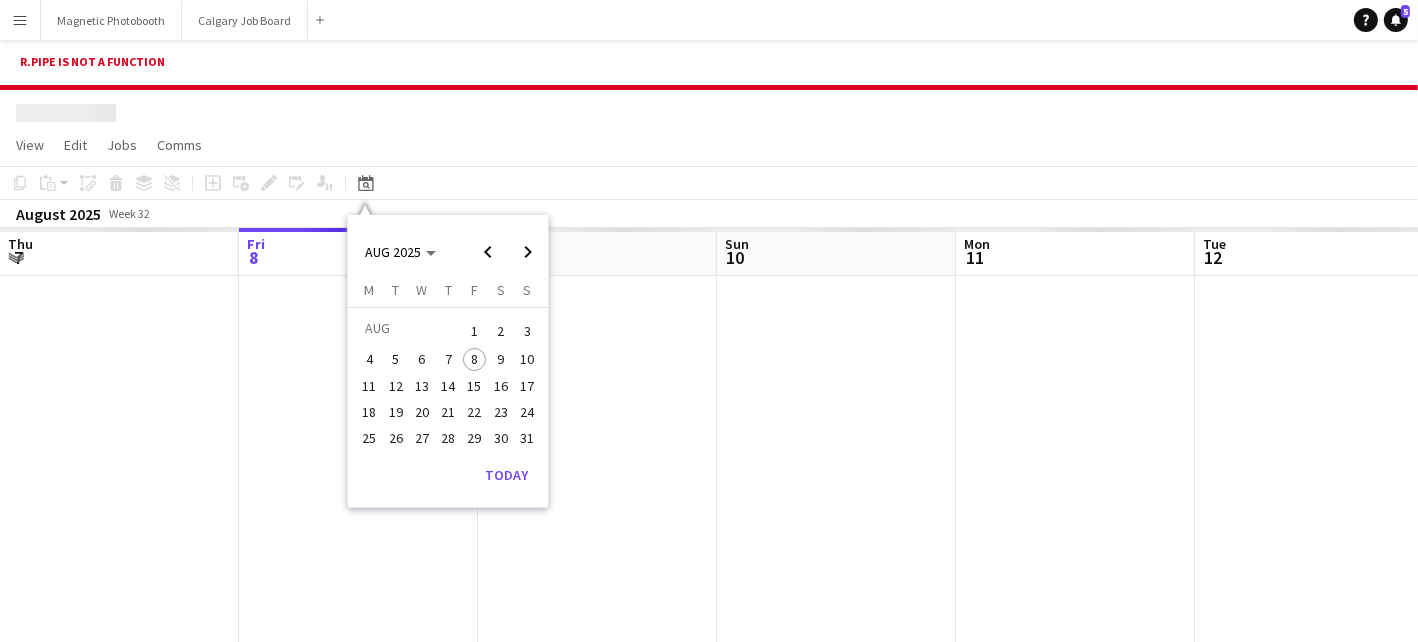click on "21" at bounding box center (448, 412) 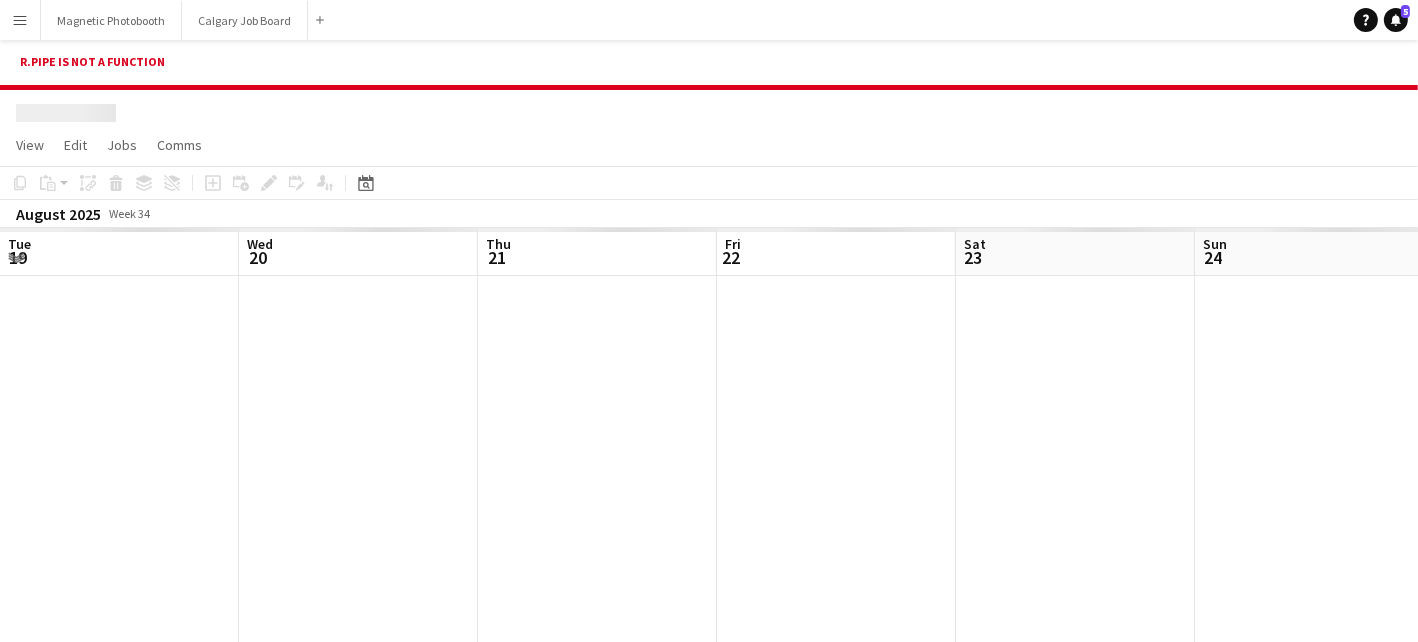 scroll, scrollTop: 0, scrollLeft: 687, axis: horizontal 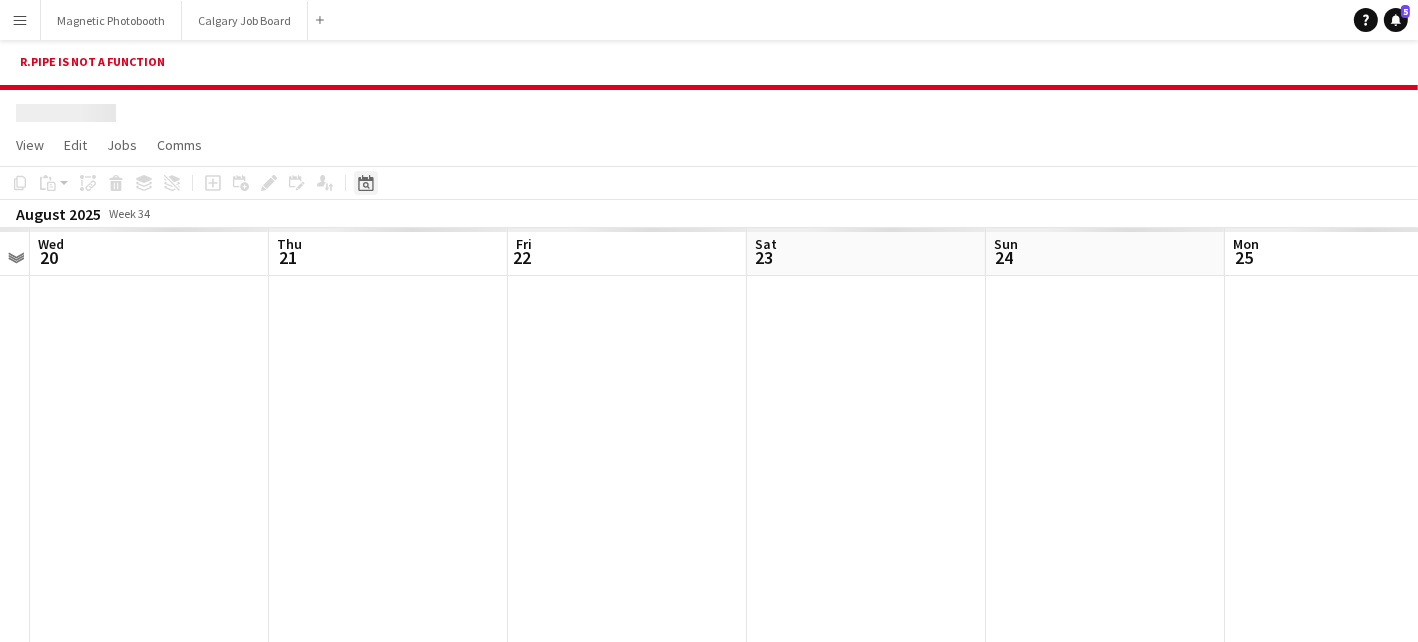 click on "Date picker" 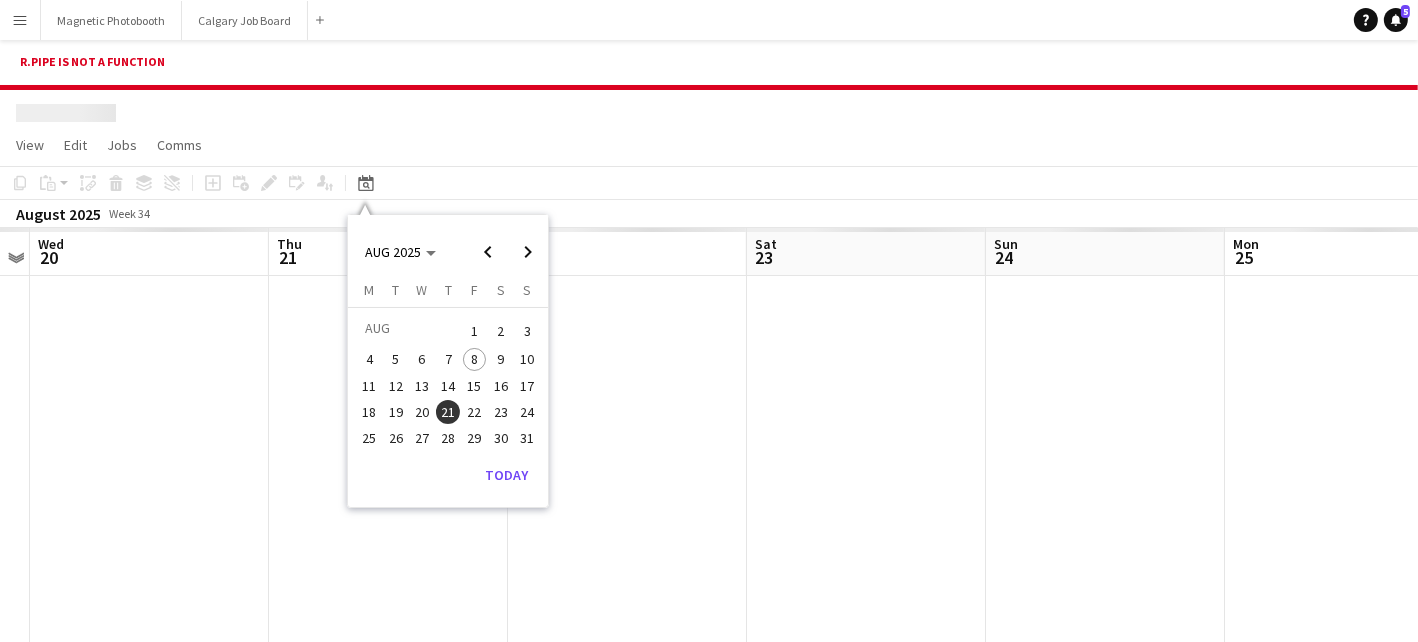 click on "13" at bounding box center (422, 386) 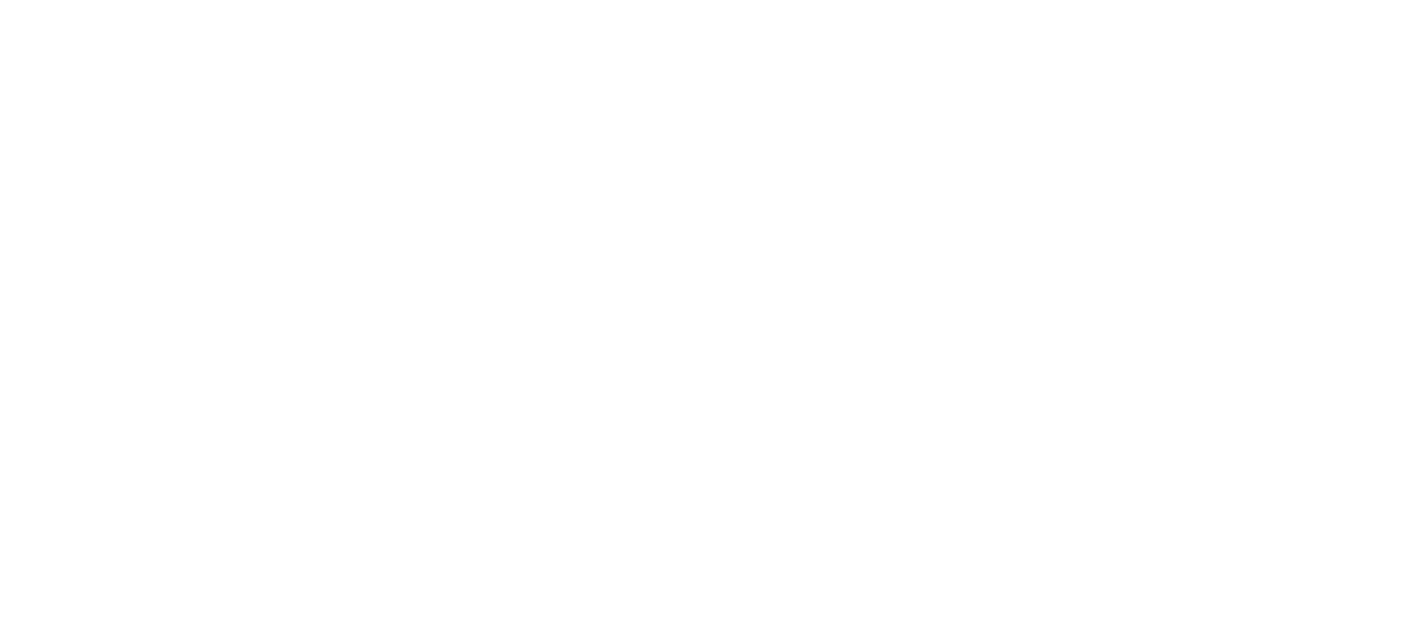 scroll, scrollTop: 0, scrollLeft: 0, axis: both 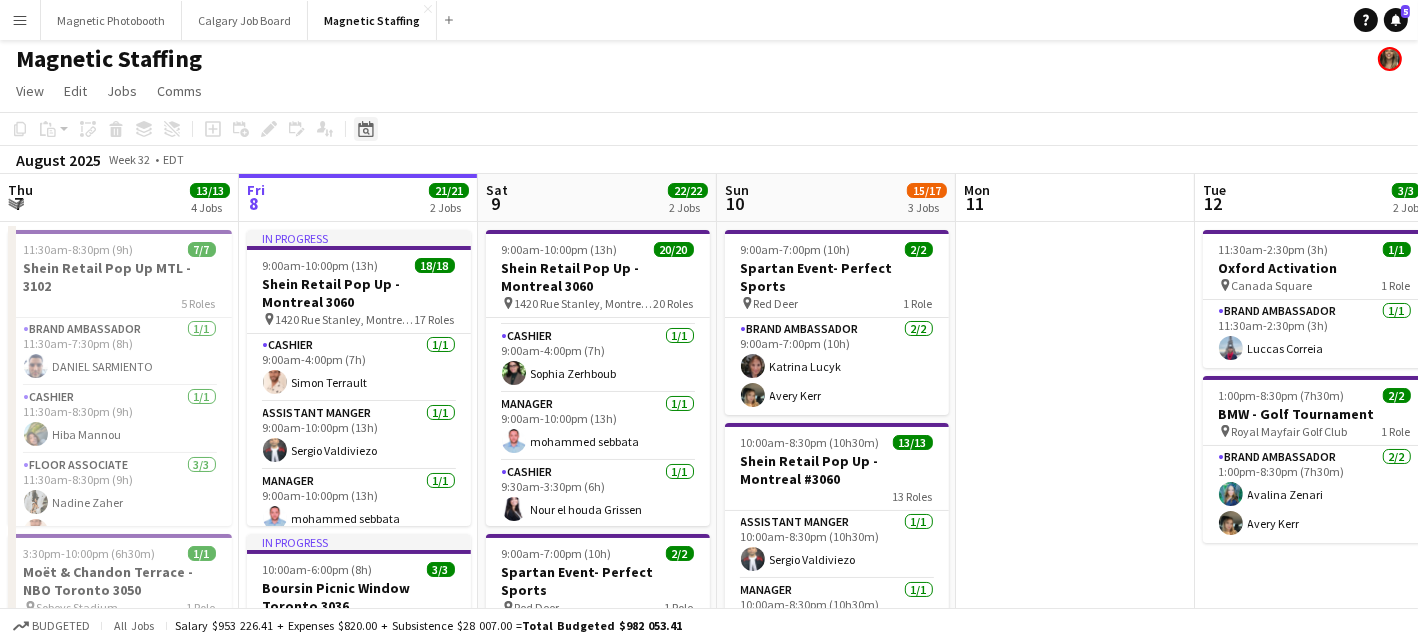 click on "Date picker" at bounding box center (366, 129) 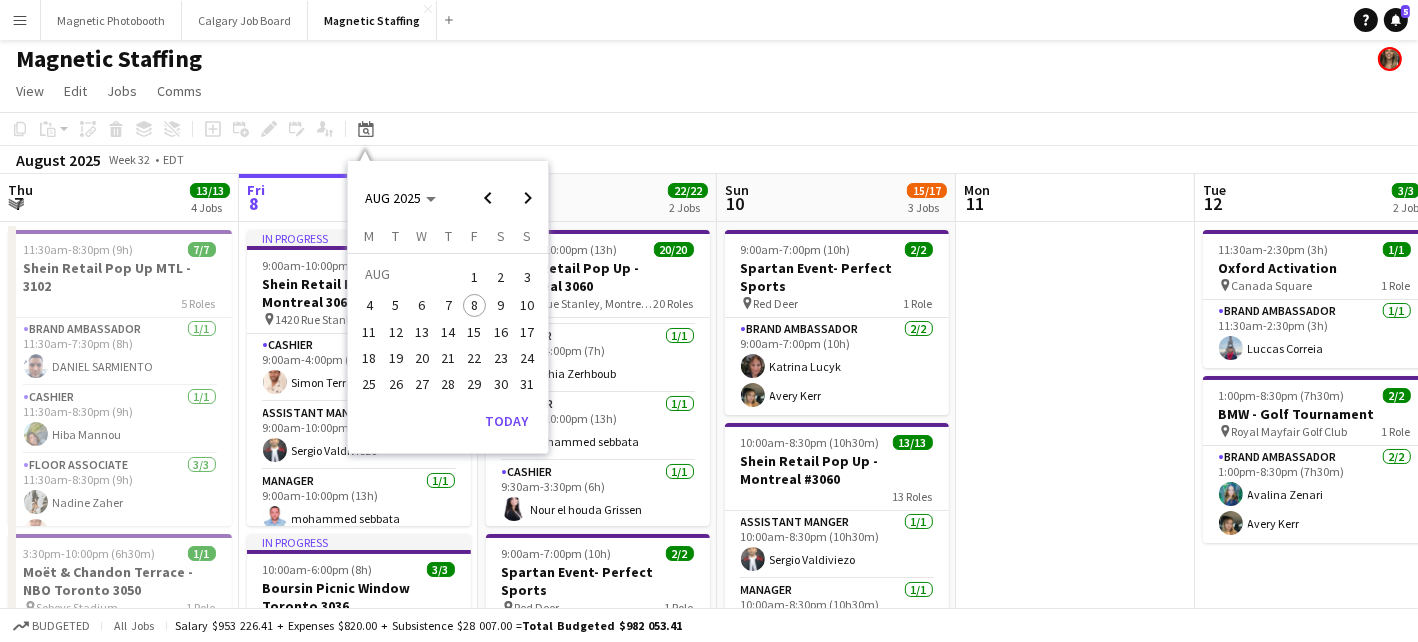 click on "21" at bounding box center (448, 358) 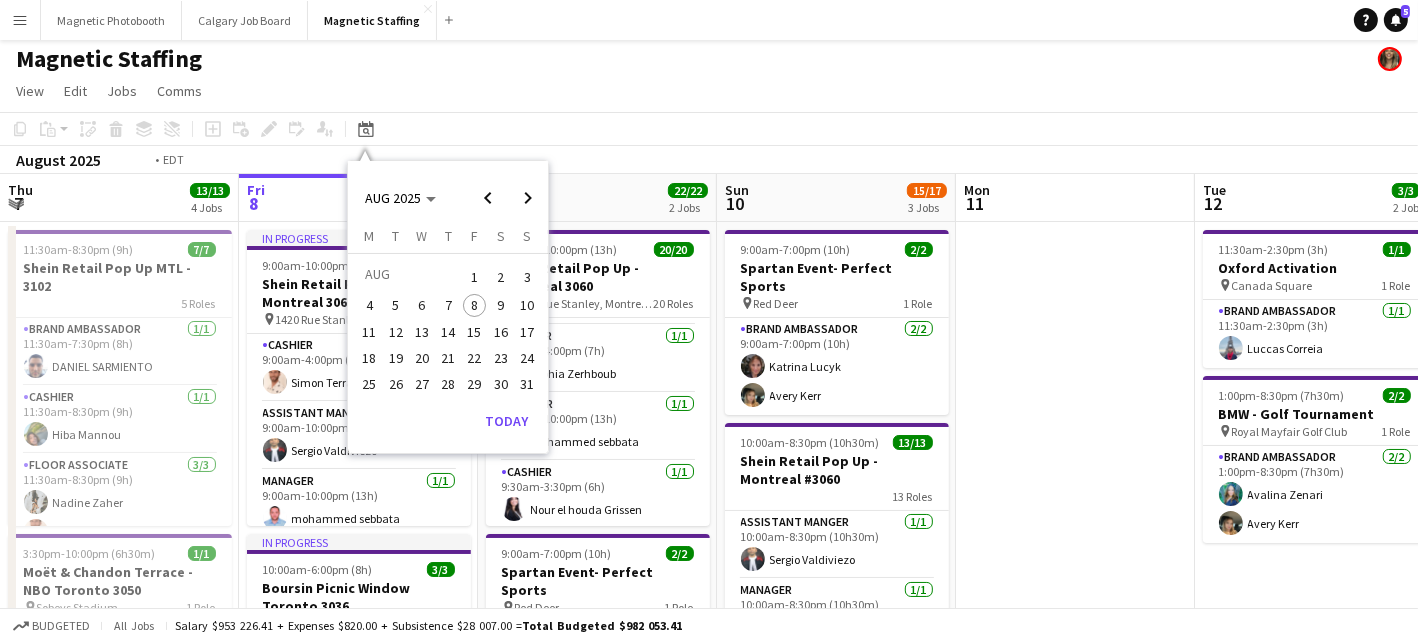 scroll, scrollTop: 0, scrollLeft: 687, axis: horizontal 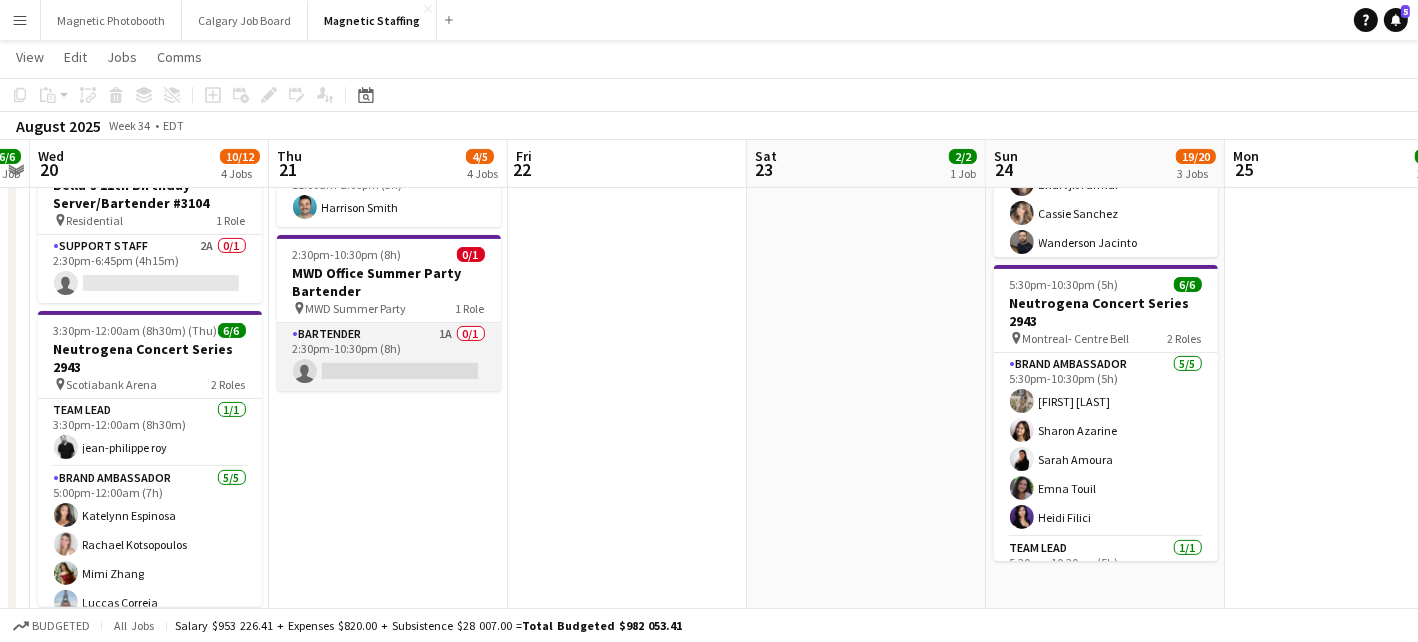 click on "Bartender   1A   0/1   2:30pm-10:30pm (8h)
single-neutral-actions" at bounding box center (389, 357) 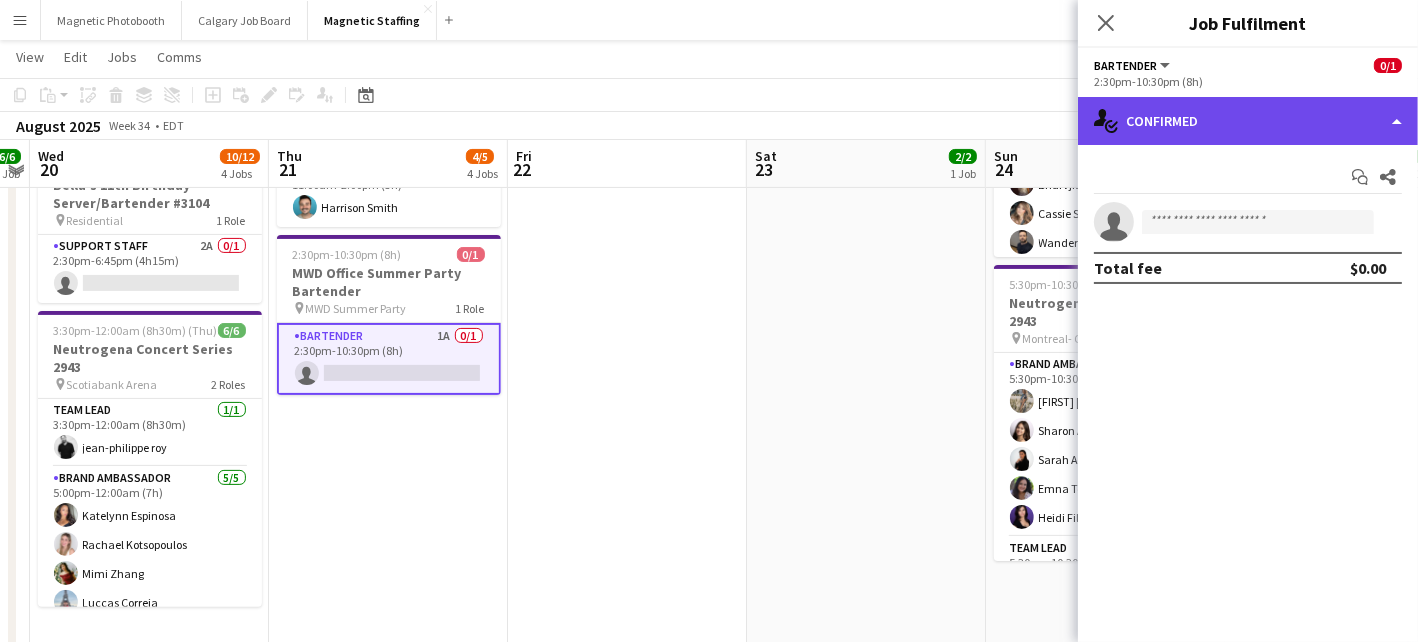 click on "single-neutral-actions-check-2
Confirmed" 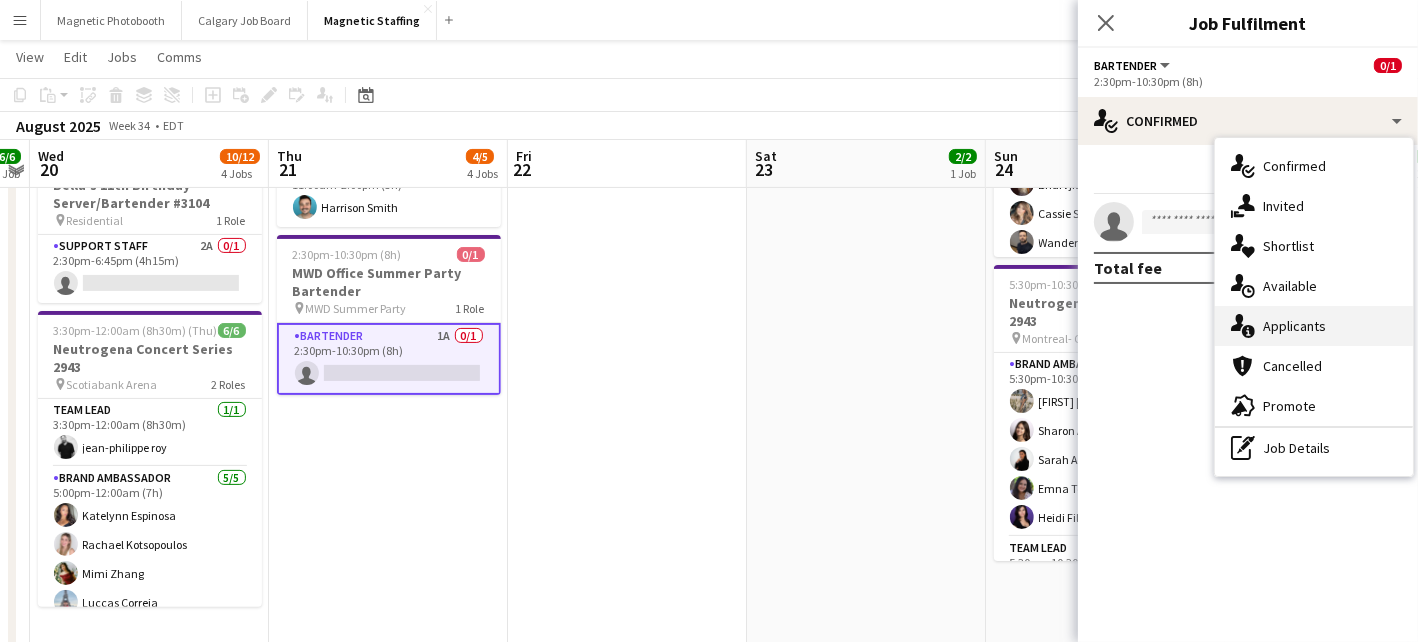 click on "single-neutral-actions-information
Applicants" at bounding box center [1314, 326] 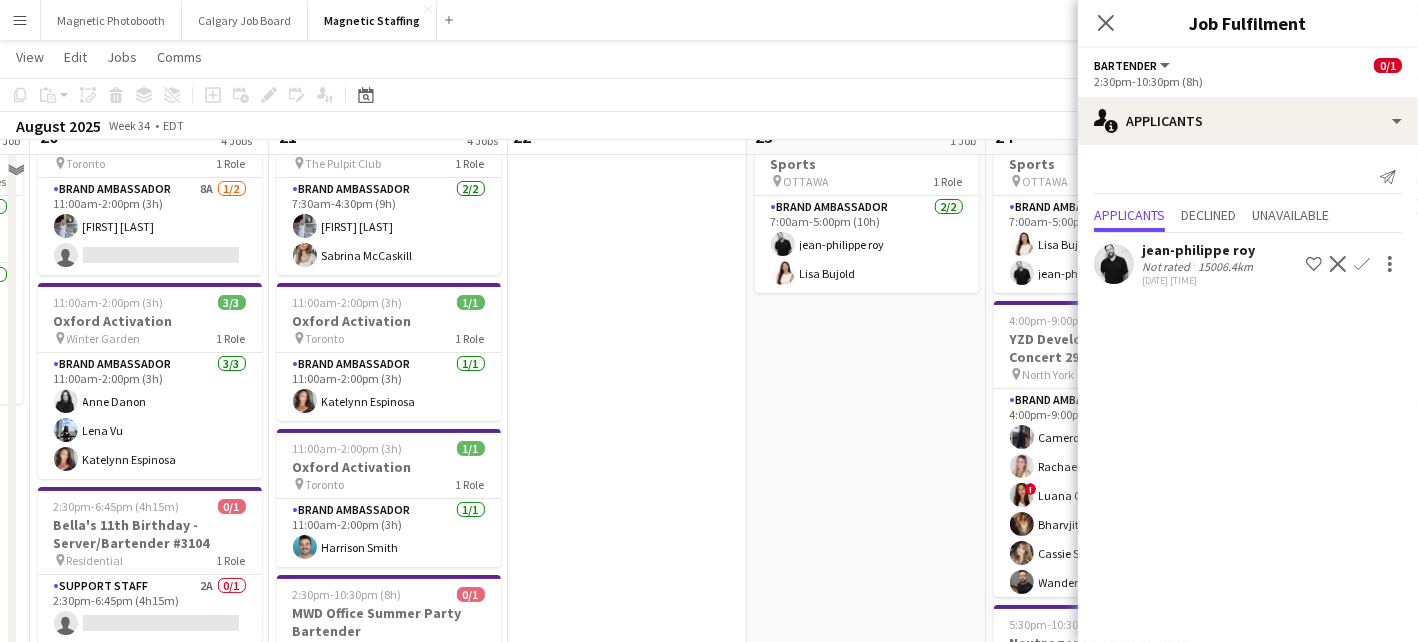 scroll, scrollTop: 0, scrollLeft: 0, axis: both 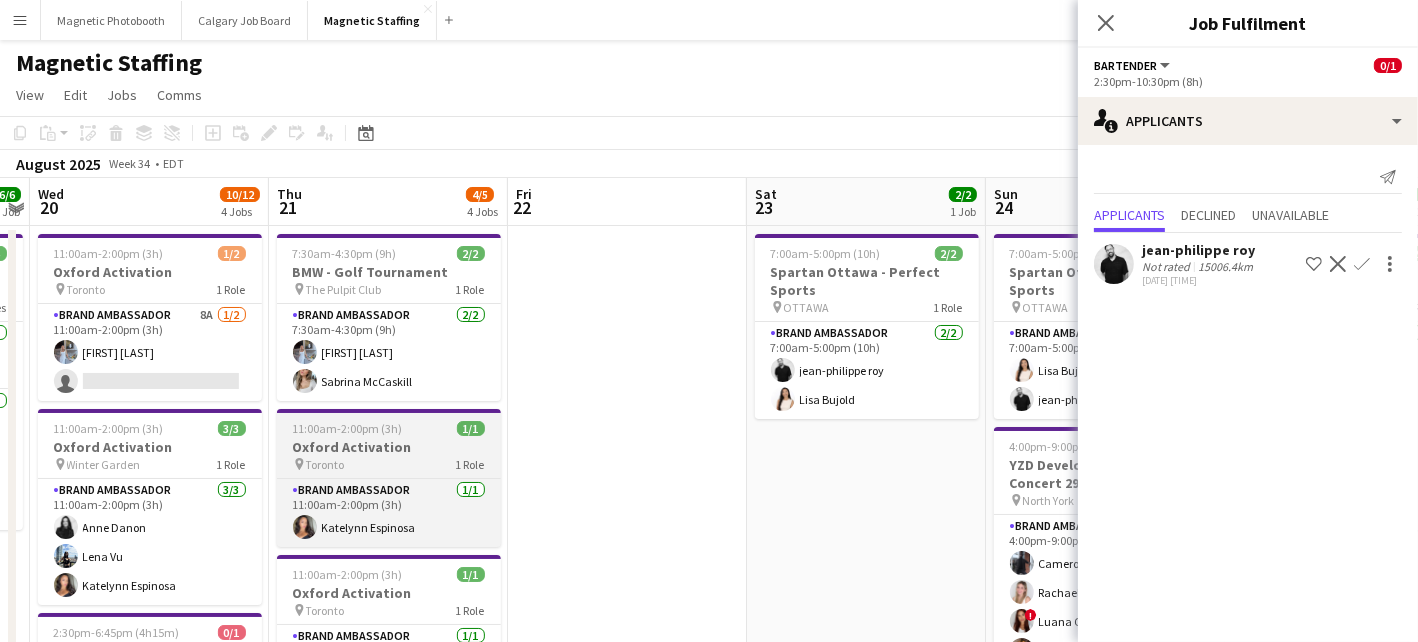 click on "Oxford Activation" at bounding box center [389, 447] 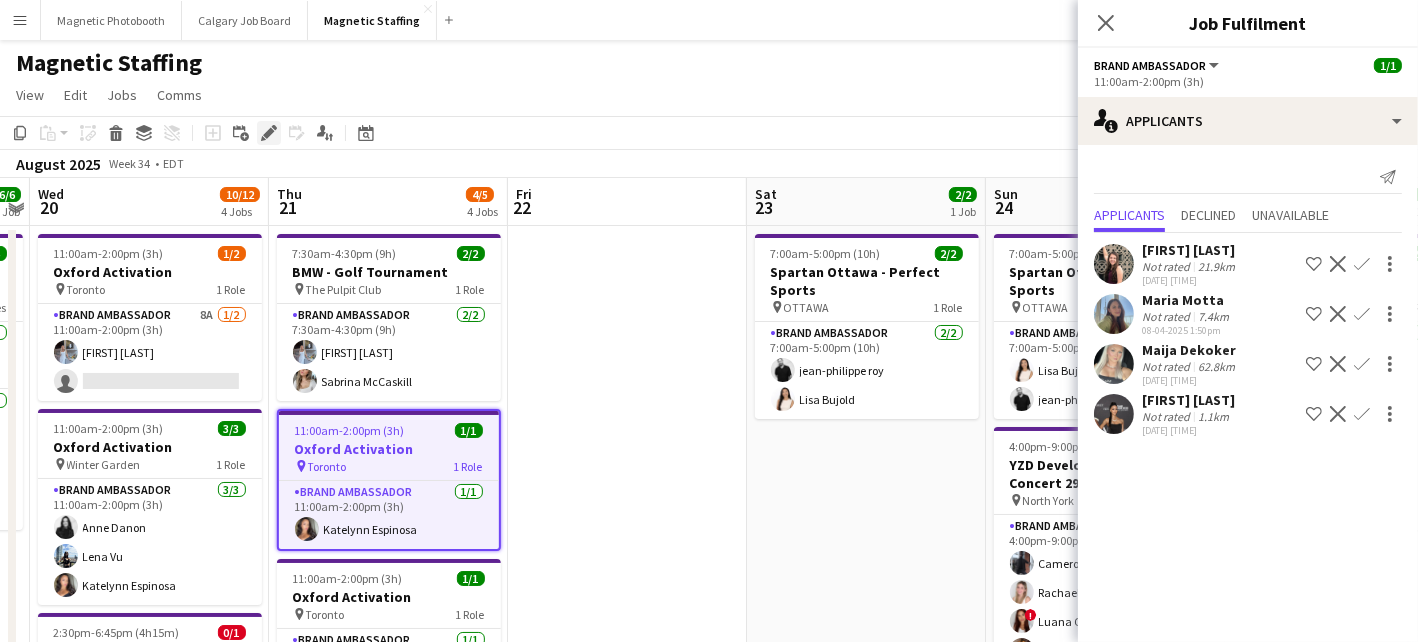 click on "Edit" 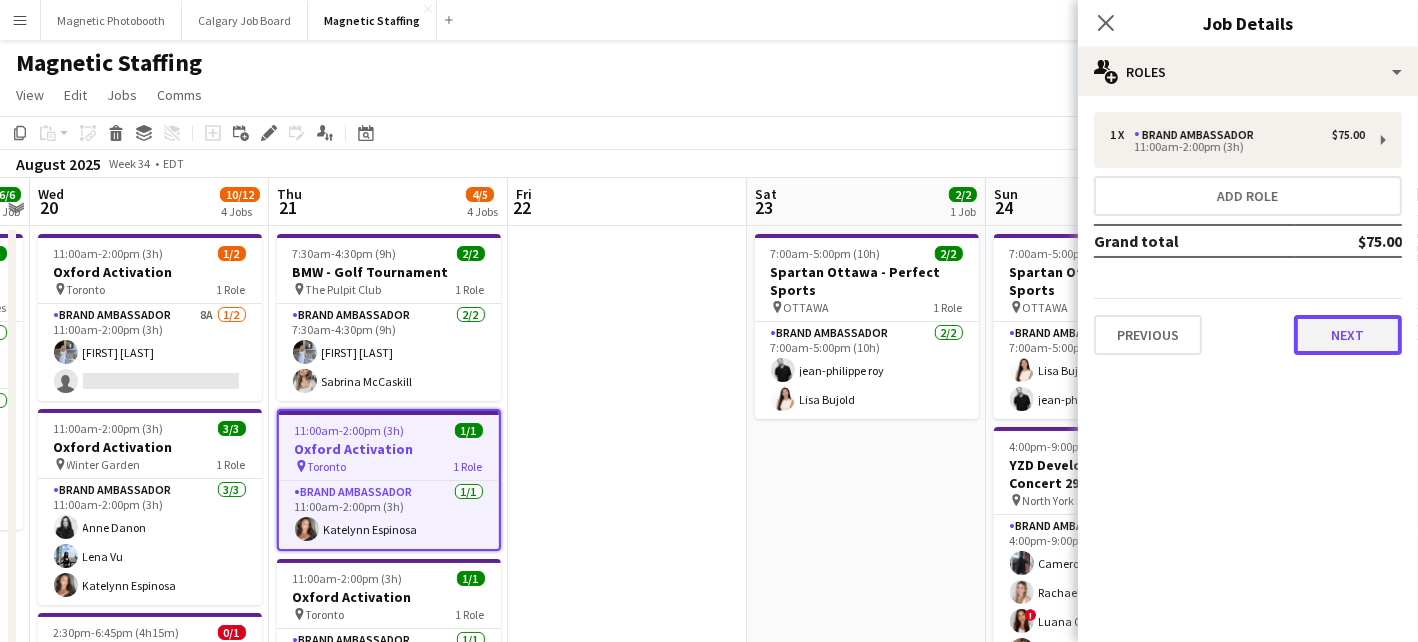 click on "Next" at bounding box center (1348, 335) 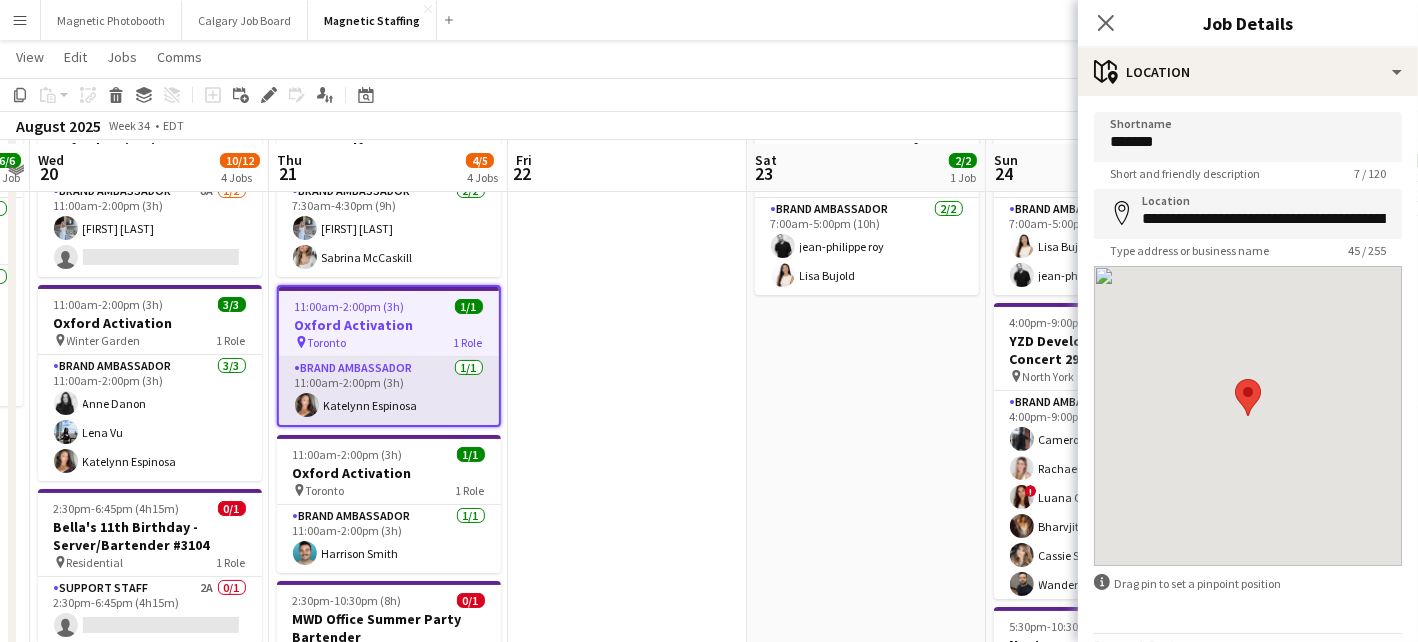 scroll, scrollTop: 128, scrollLeft: 0, axis: vertical 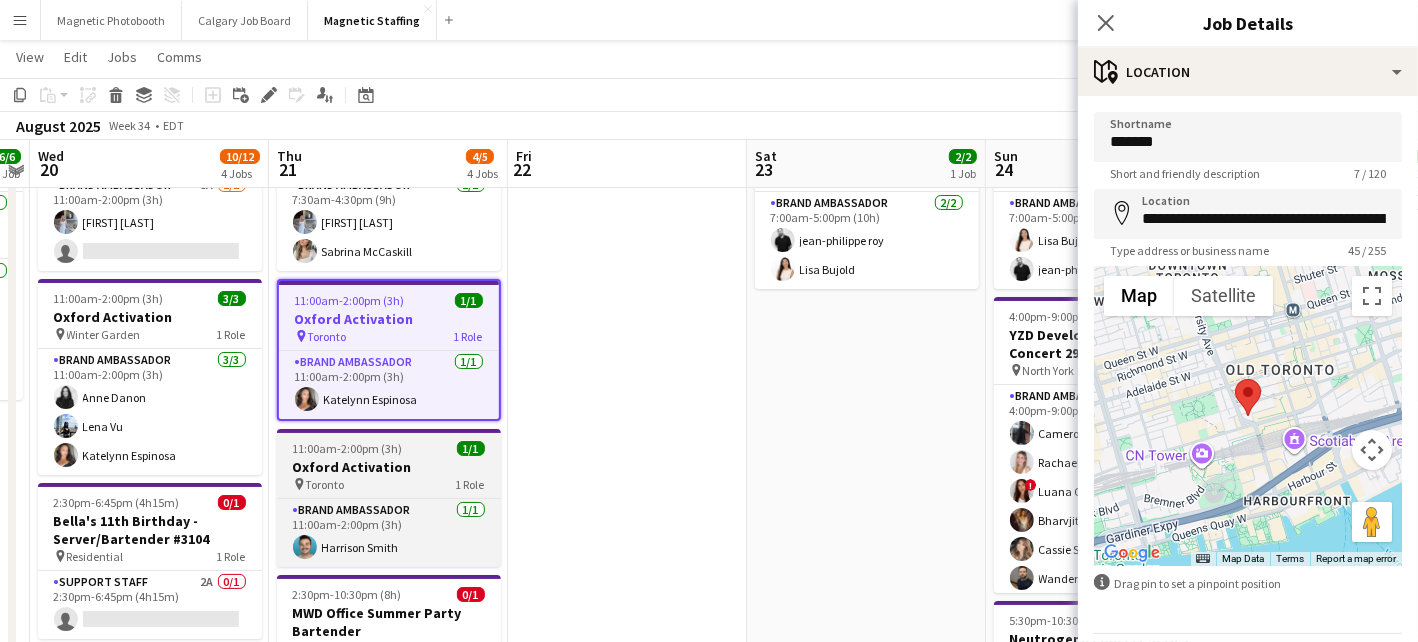 click on "11:00am-2:00pm (3h)" at bounding box center (348, 448) 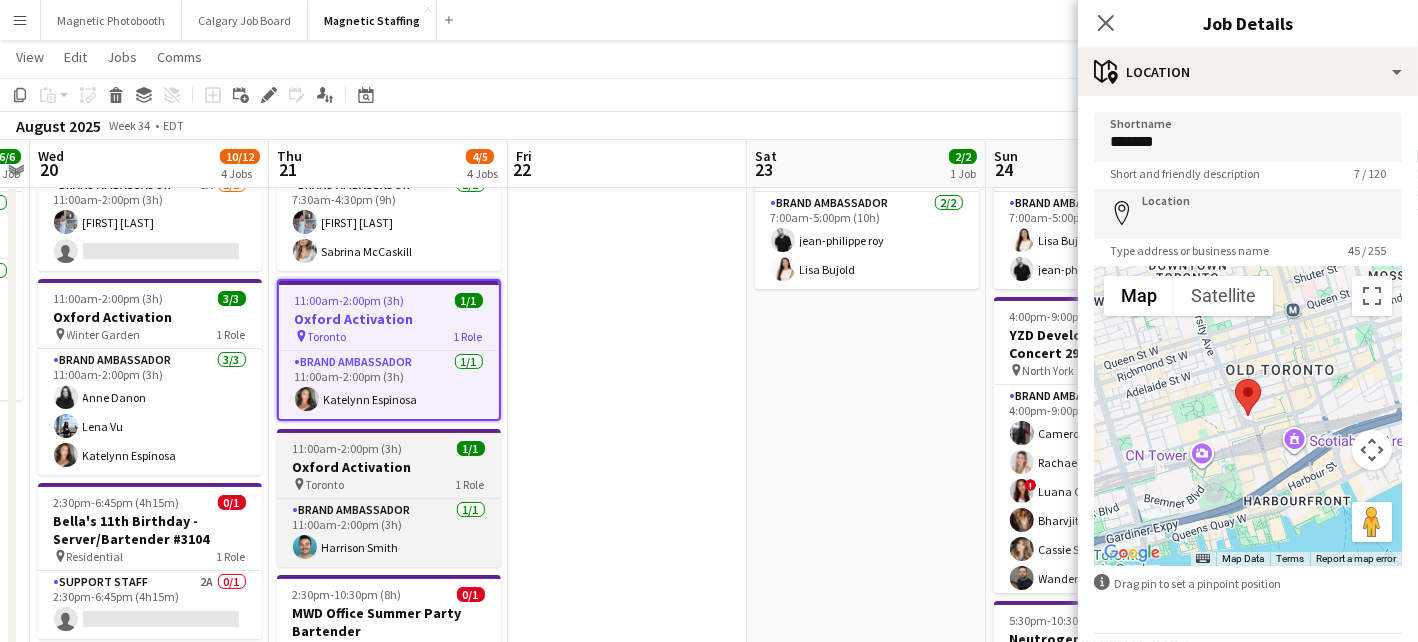 type on "**********" 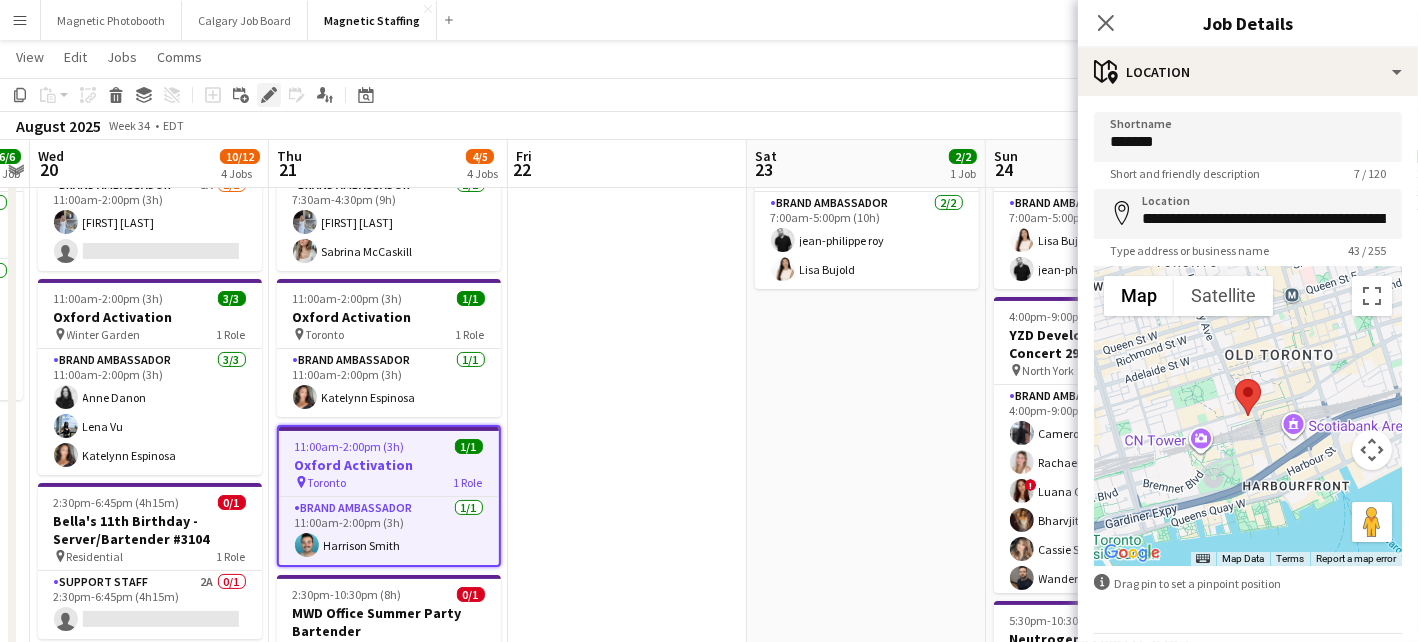 click on "Edit" at bounding box center [269, 95] 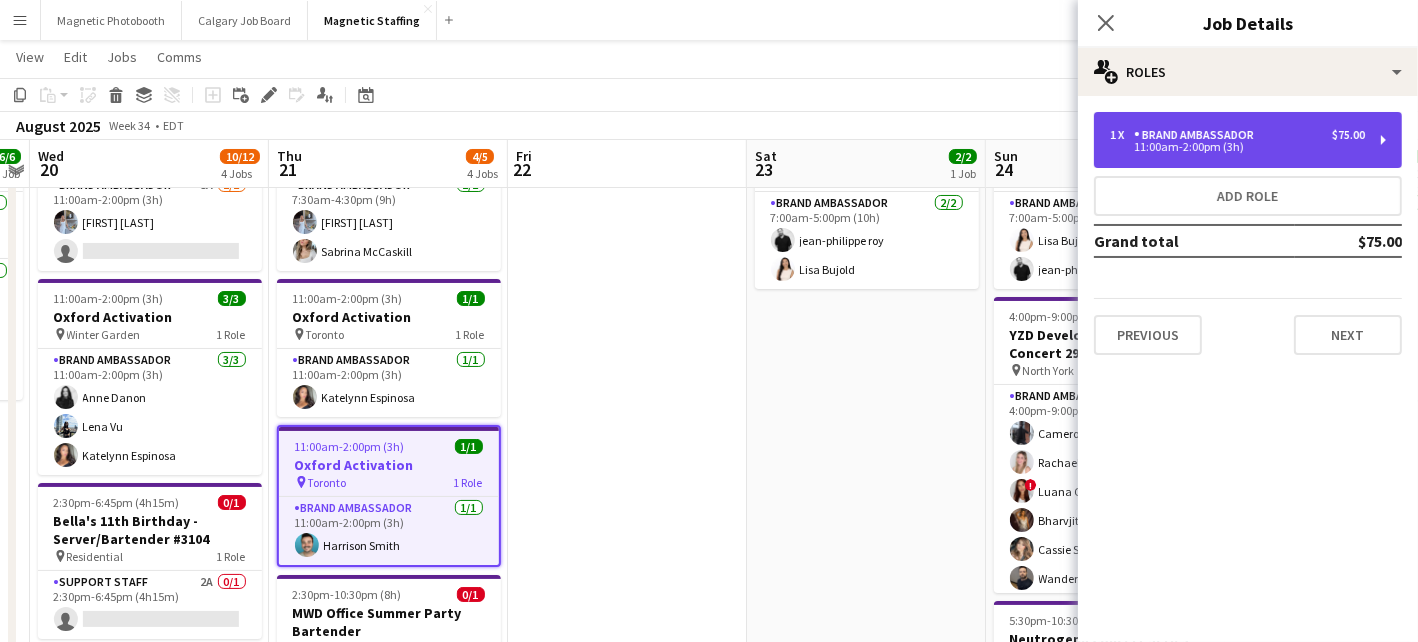 click on "11:00am-2:00pm (3h)" at bounding box center (1237, 147) 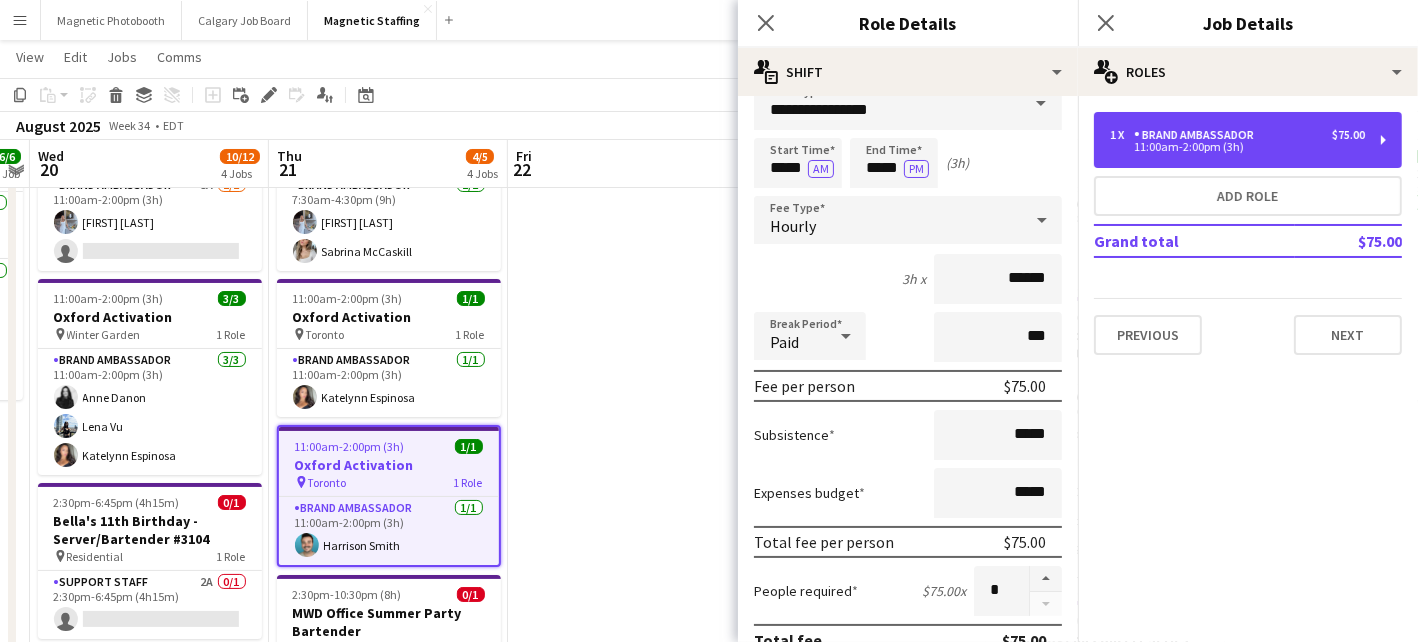 scroll, scrollTop: 33, scrollLeft: 0, axis: vertical 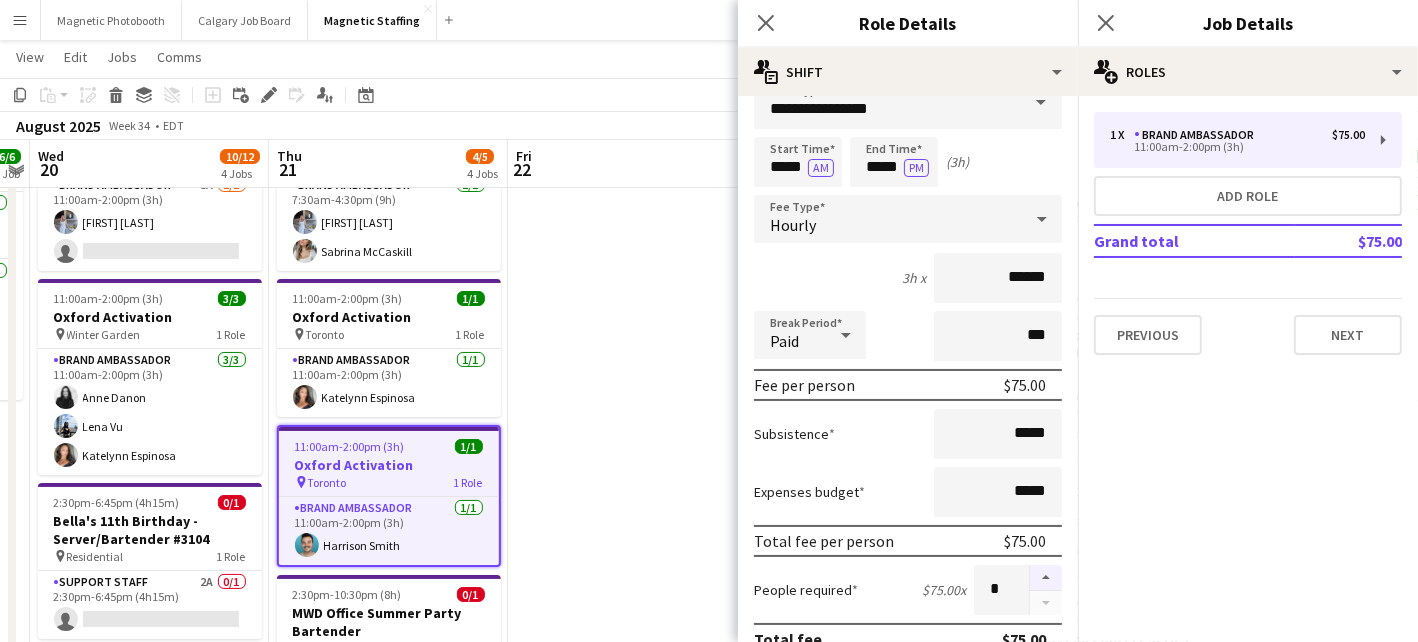 click at bounding box center [1046, 578] 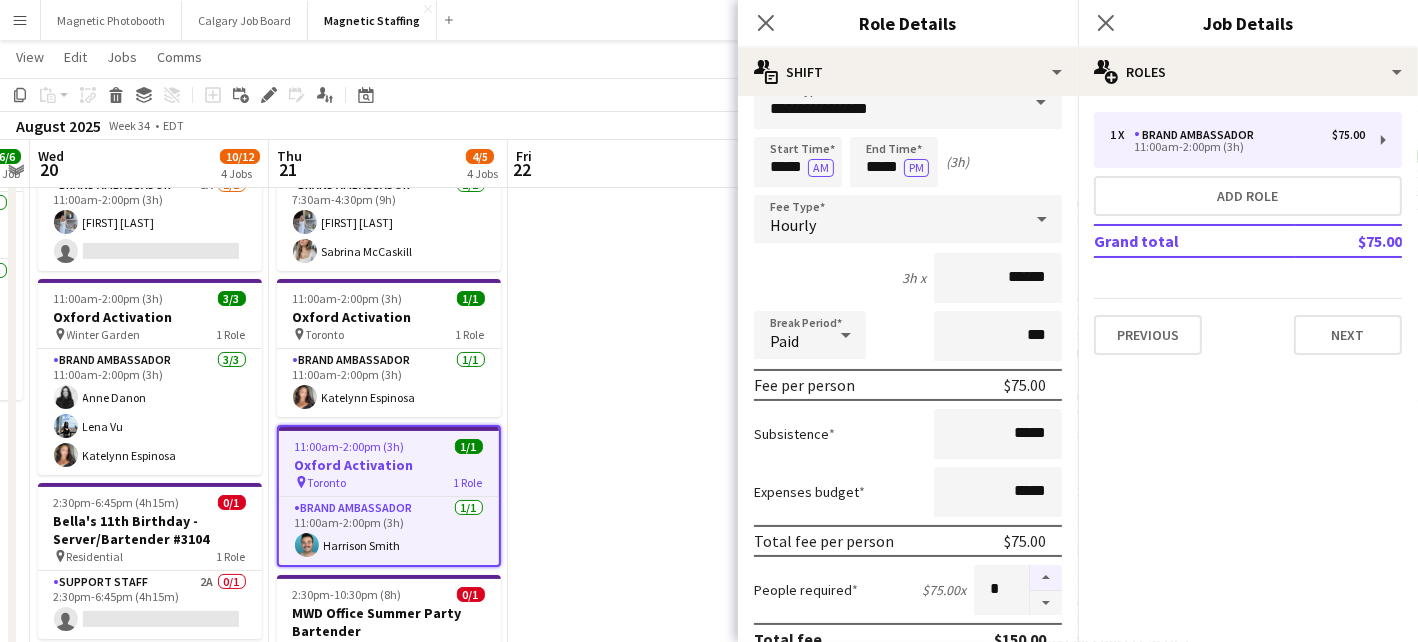 click at bounding box center [1046, 578] 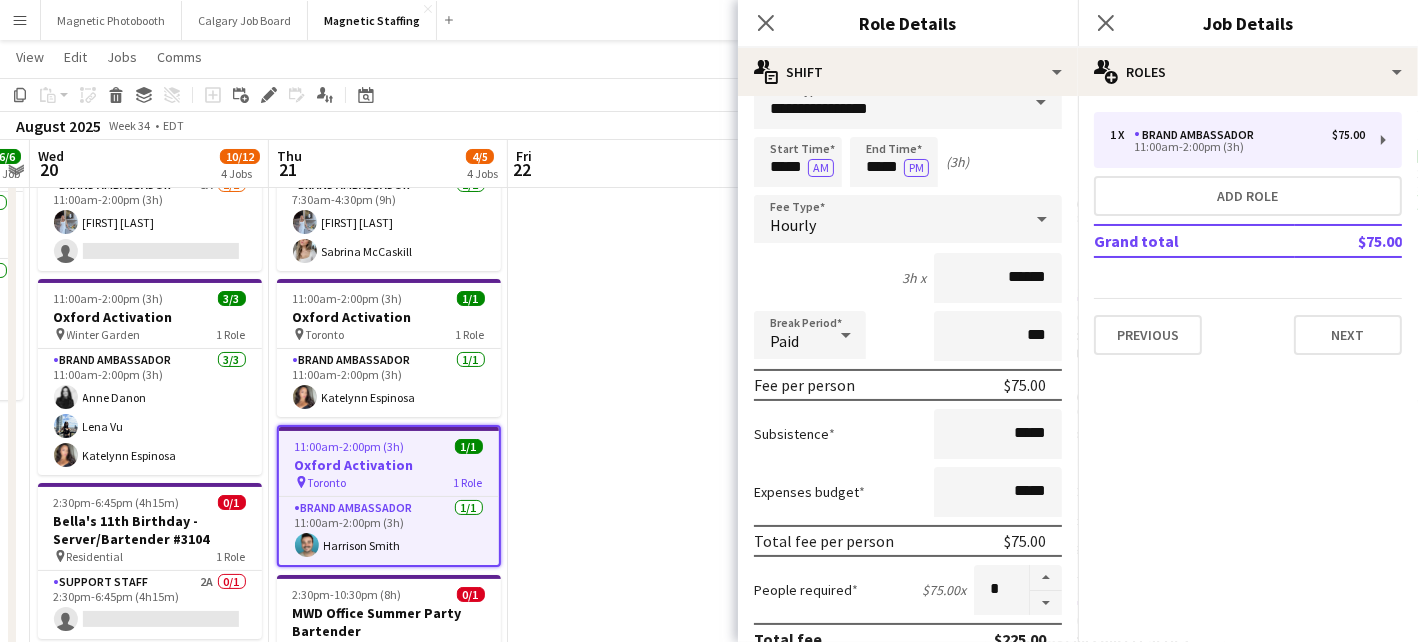scroll, scrollTop: 709, scrollLeft: 0, axis: vertical 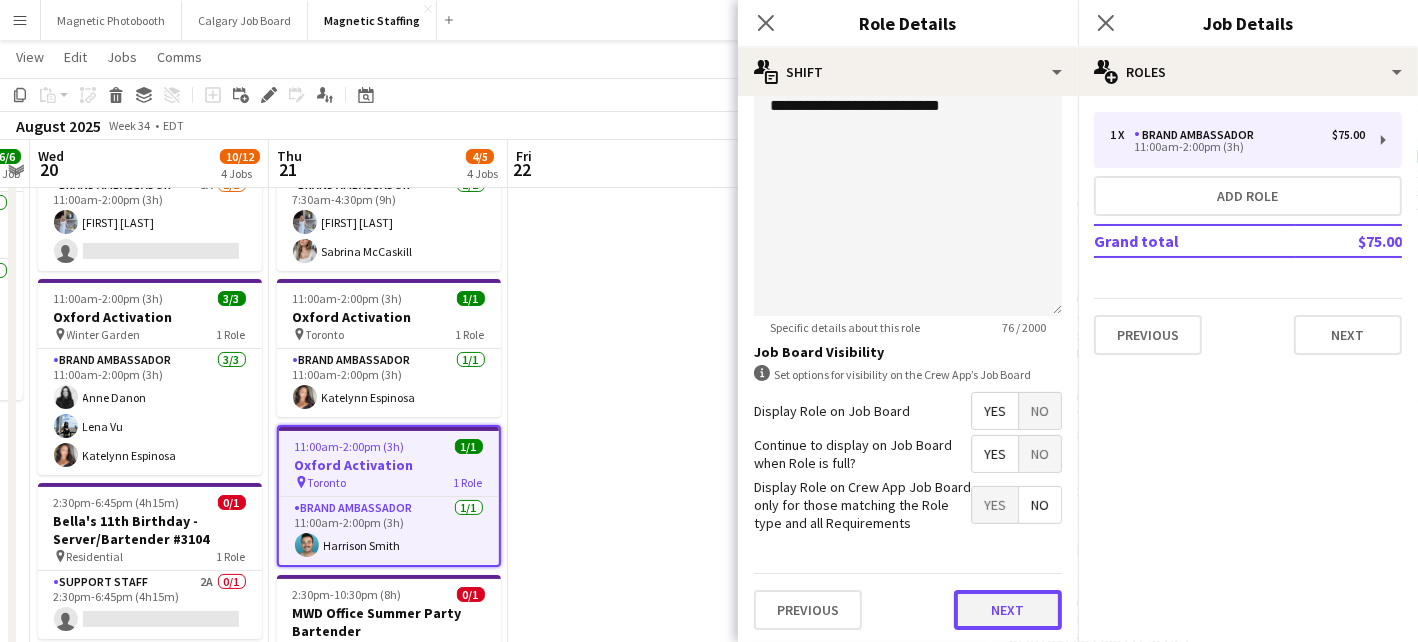 click on "Next" at bounding box center (1008, 610) 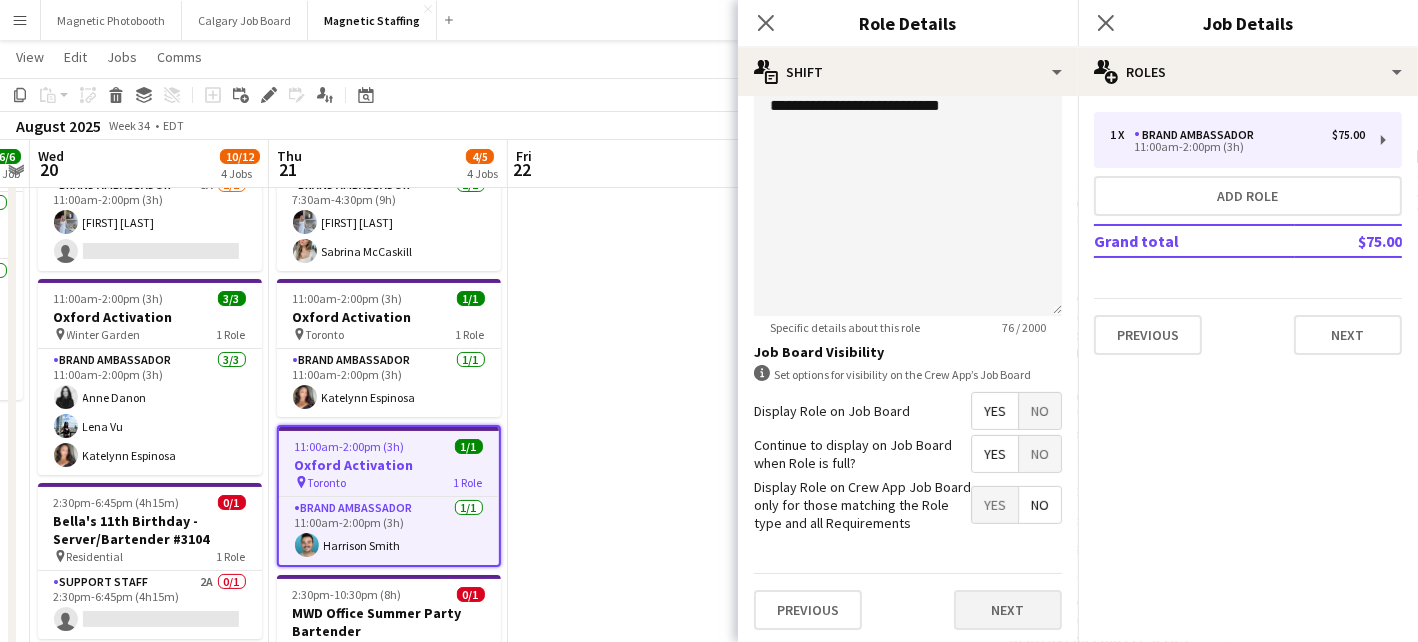 scroll, scrollTop: 0, scrollLeft: 0, axis: both 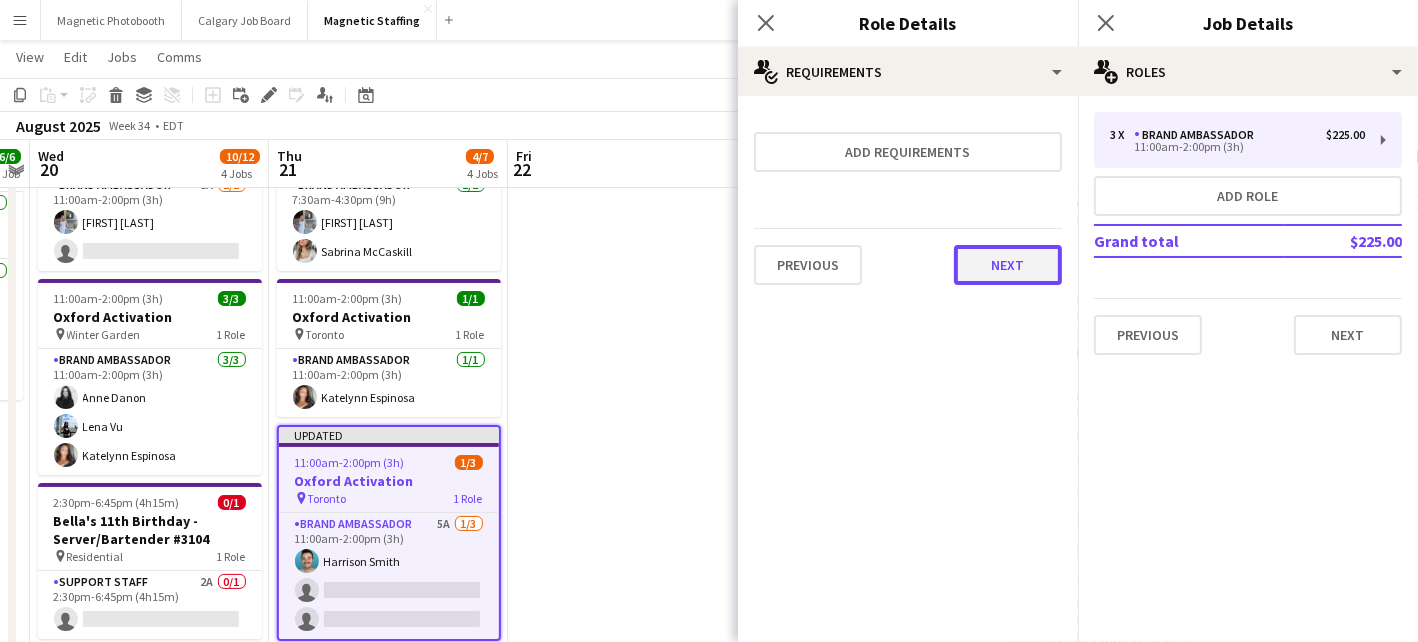 click on "Next" at bounding box center (1008, 265) 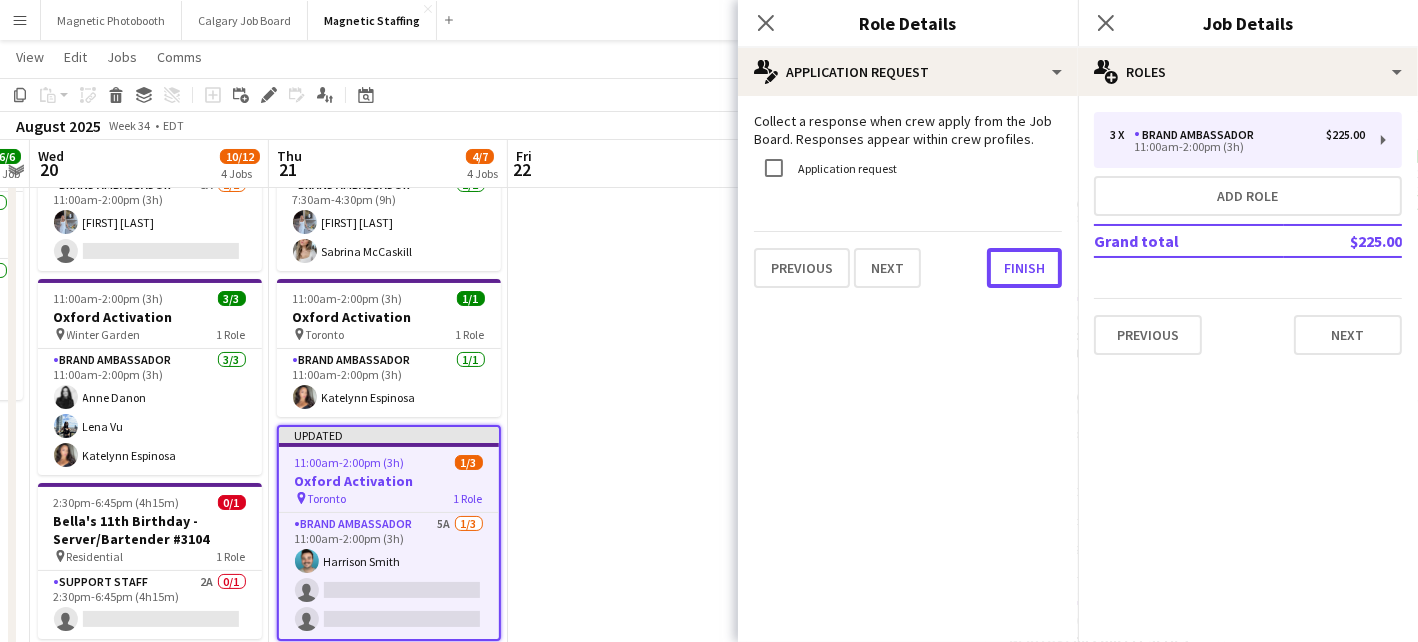 click on "Finish" at bounding box center (1024, 268) 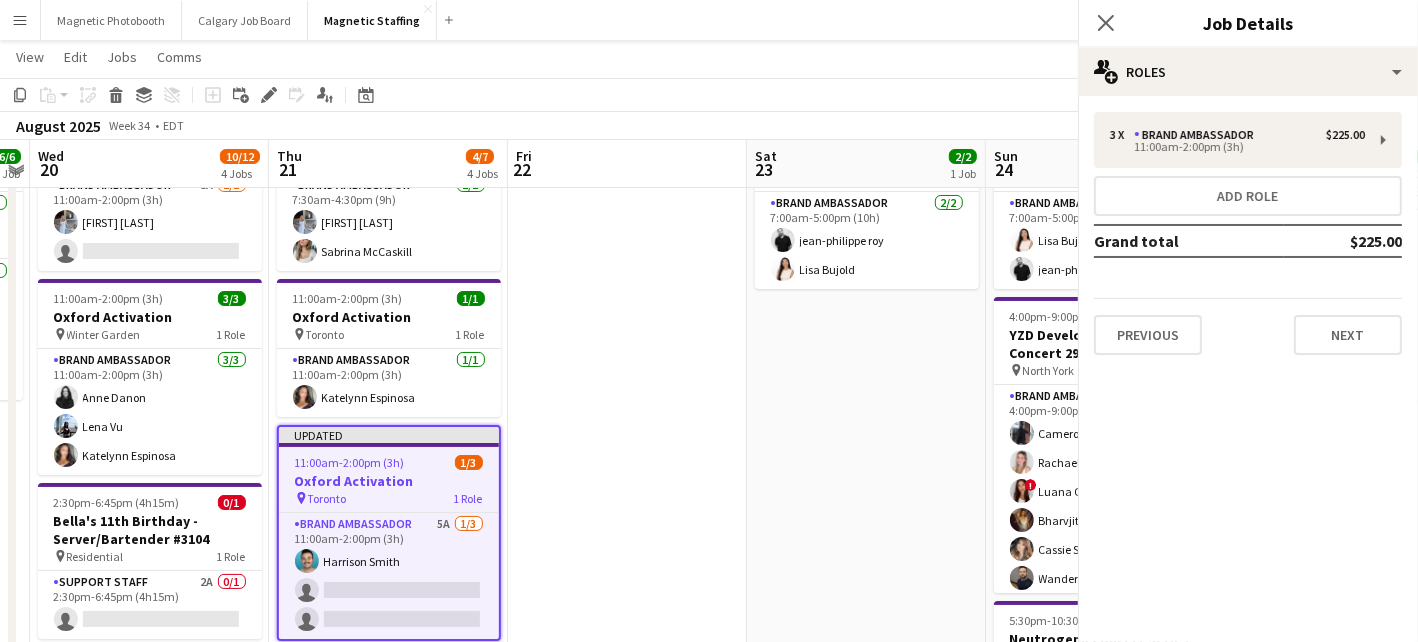 click at bounding box center (627, 600) 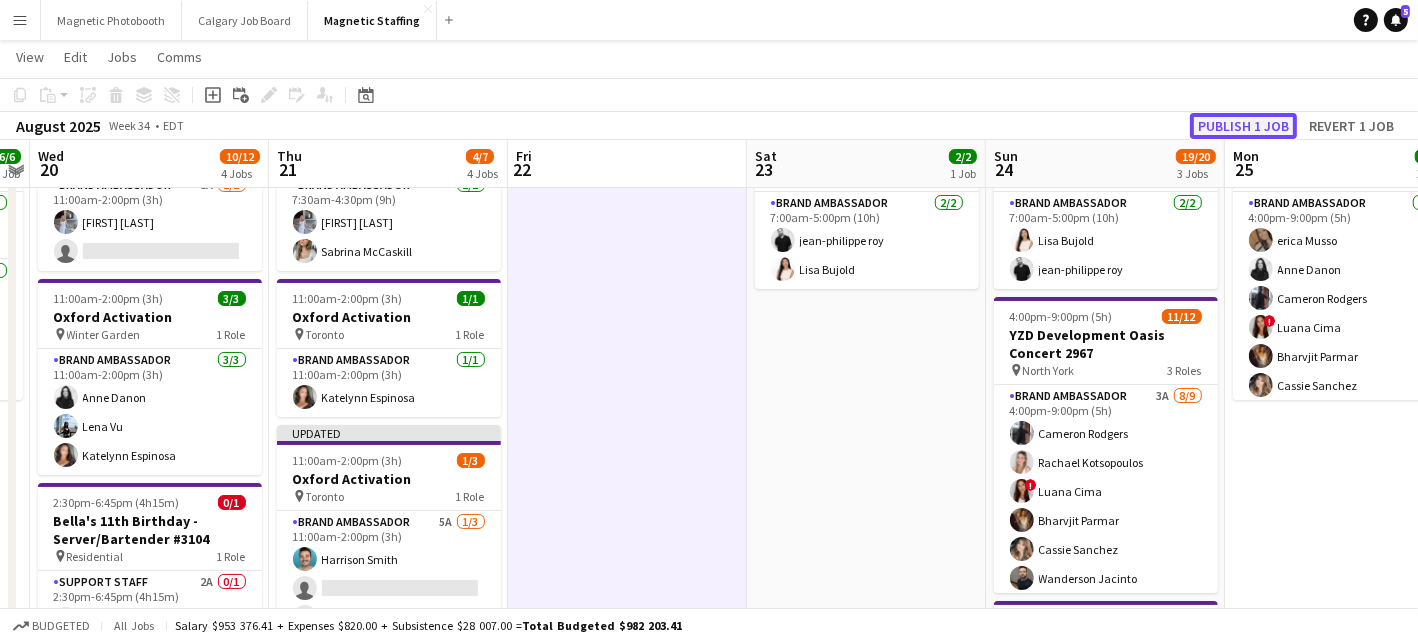 click on "Publish 1 job" 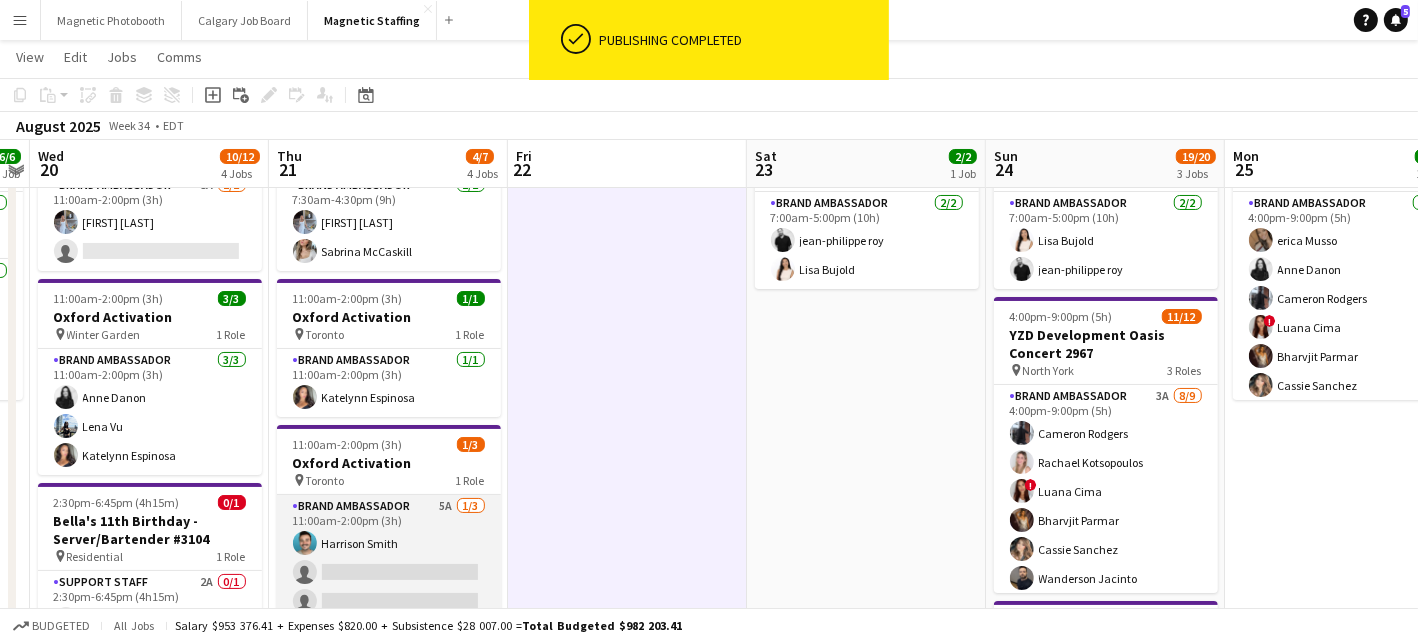click on "Brand Ambassador   5A   1/3   [TIME]
[FIRST] [LAST]
single-neutral-actions
single-neutral-actions" at bounding box center [389, 558] 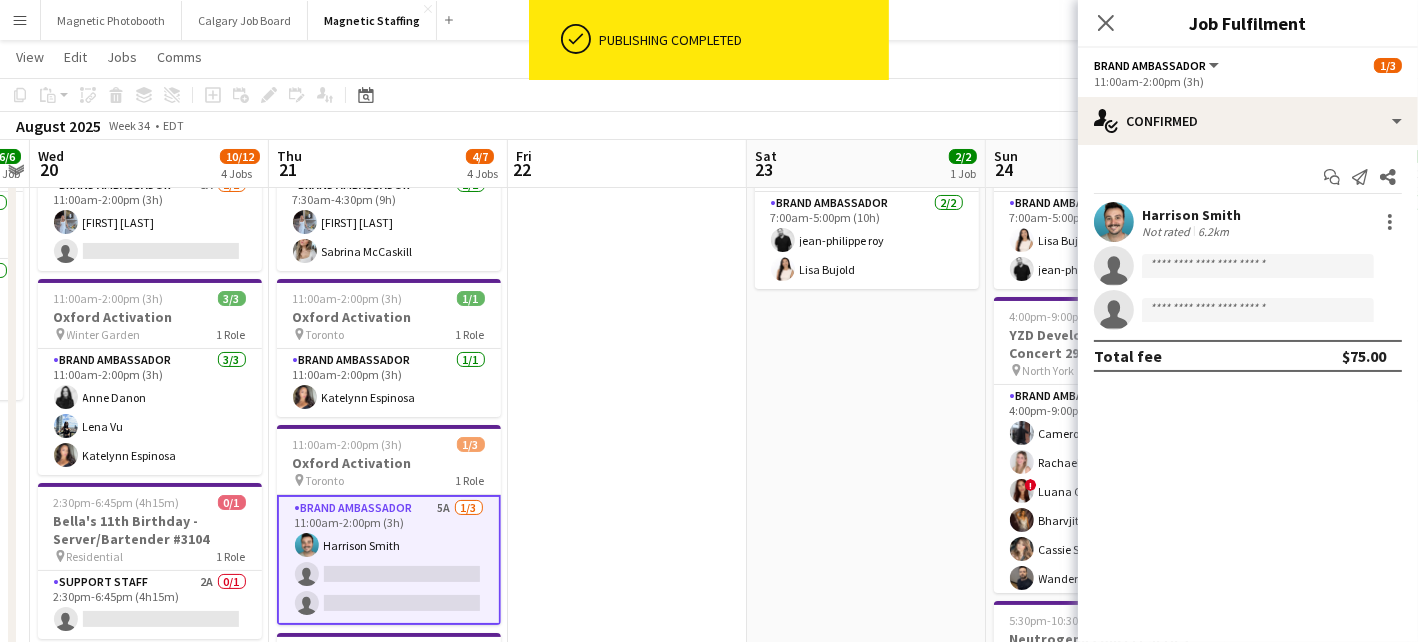 click on "Brand Ambassador   All roles   Brand Ambassador   1/3   11:00am-2:00pm (3h)" 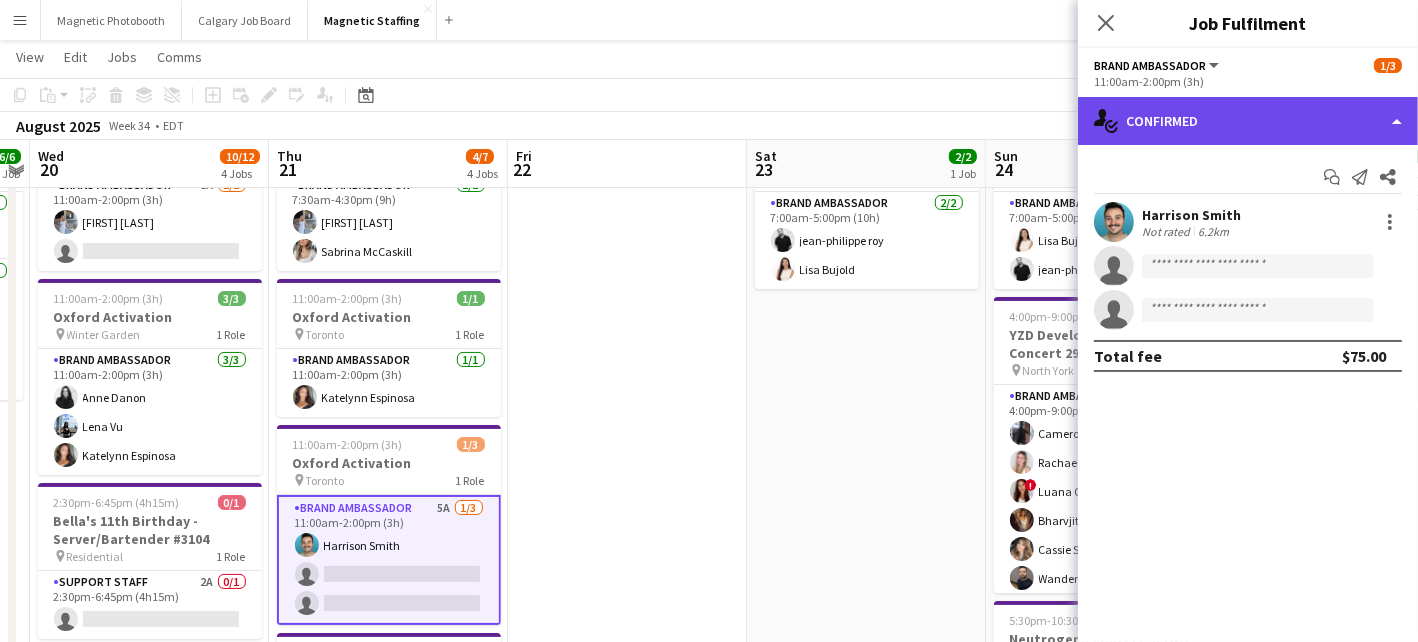 click on "single-neutral-actions-check-2
Confirmed" 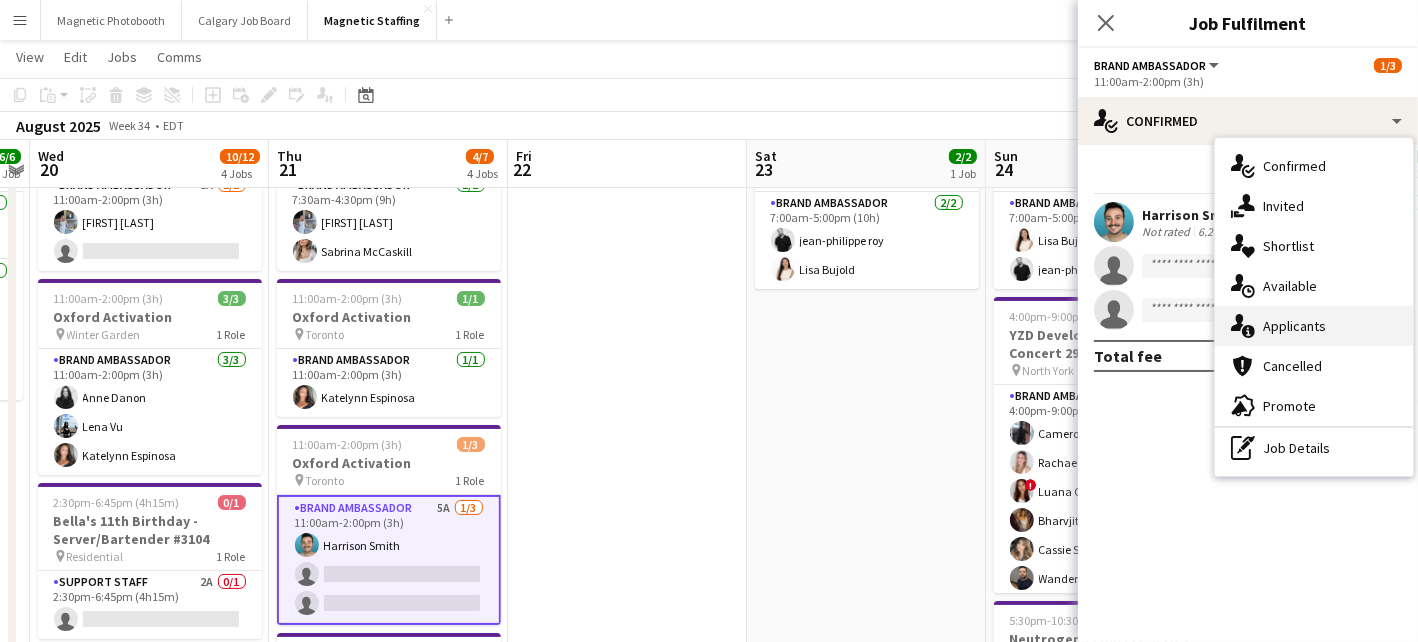 click 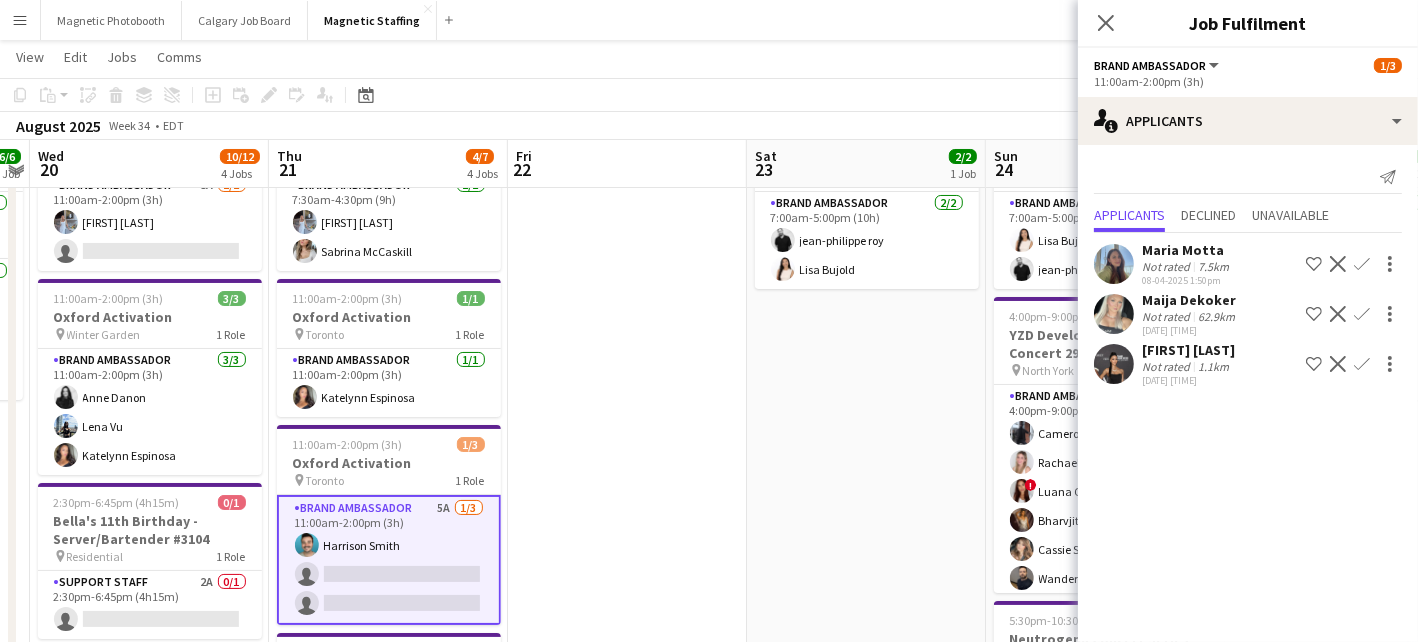 click on "Decline" 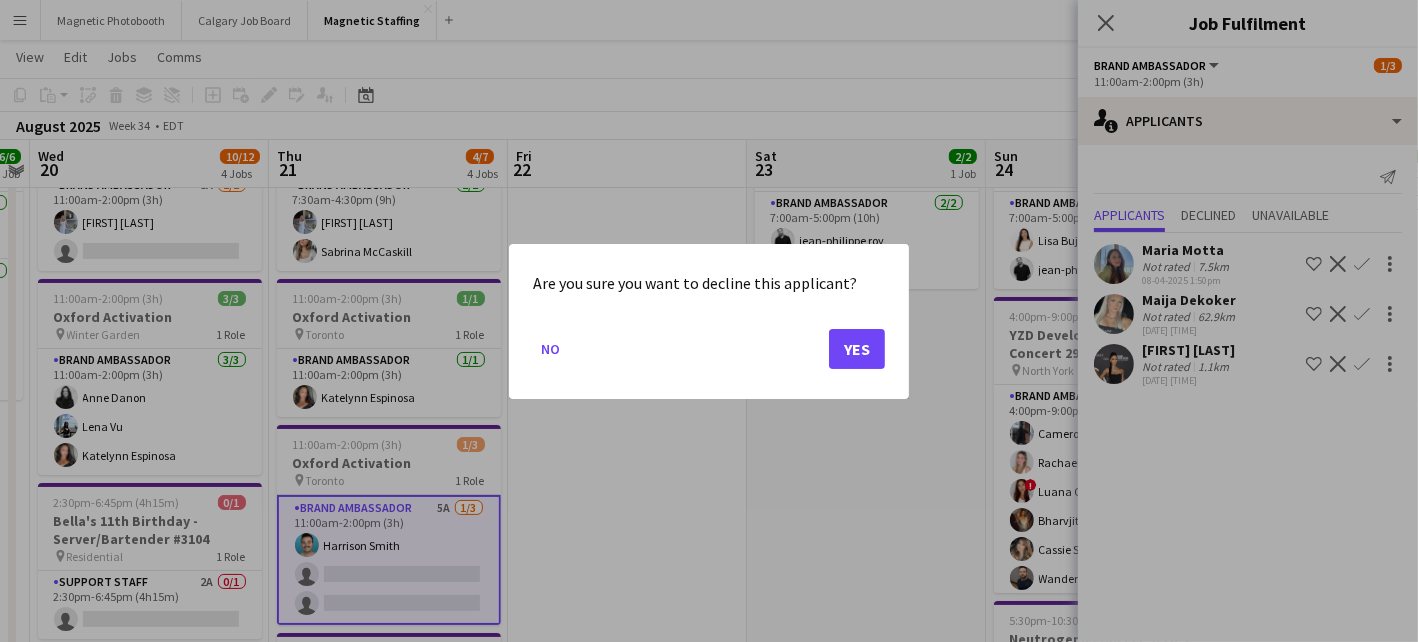 scroll, scrollTop: 0, scrollLeft: 0, axis: both 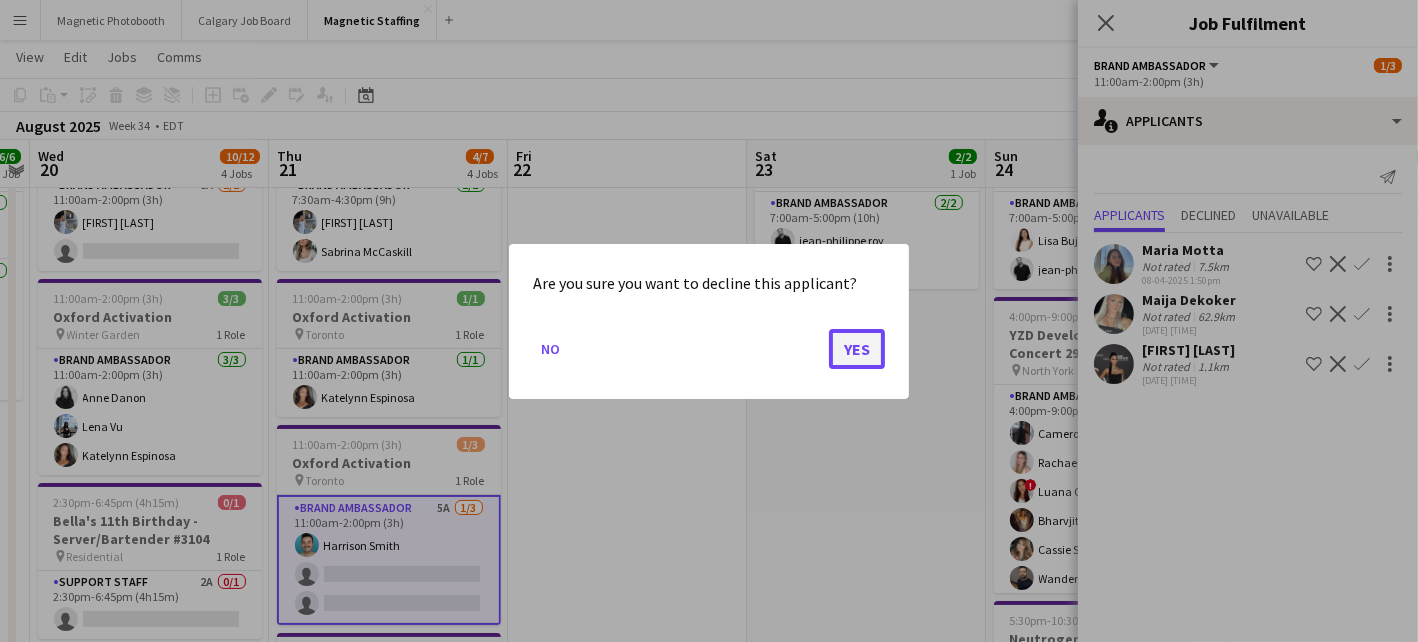 click on "Yes" 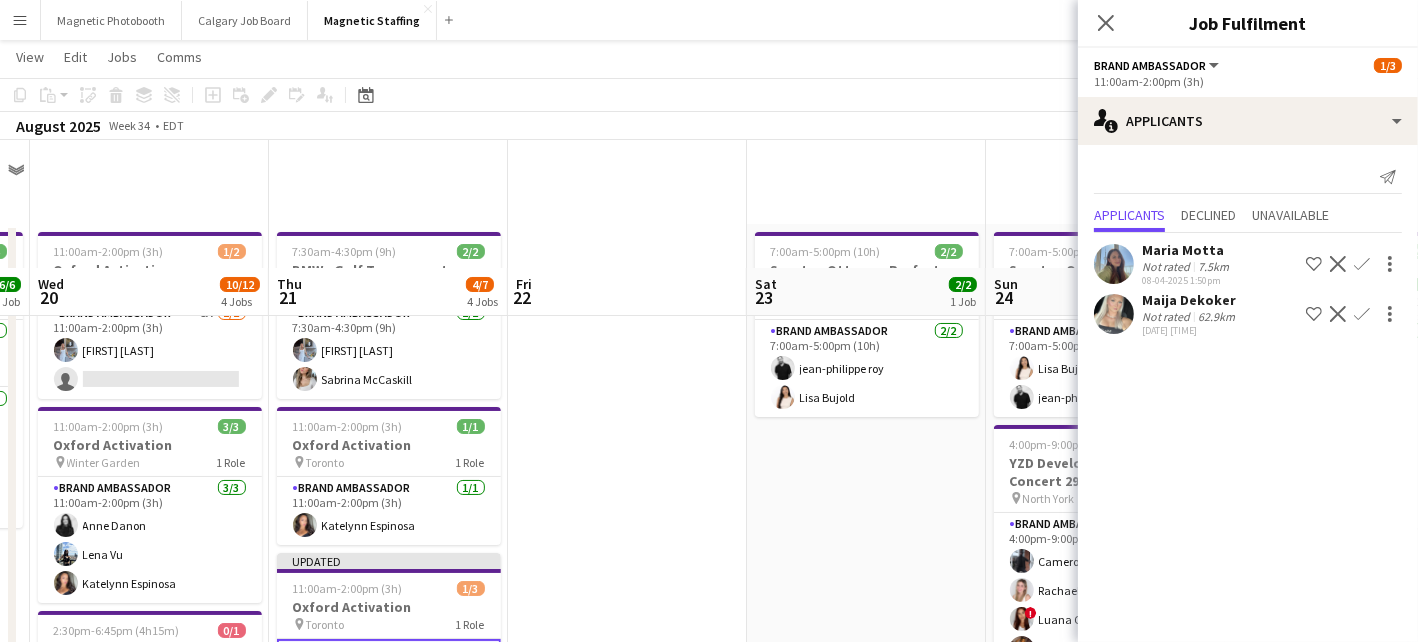 scroll, scrollTop: 128, scrollLeft: 0, axis: vertical 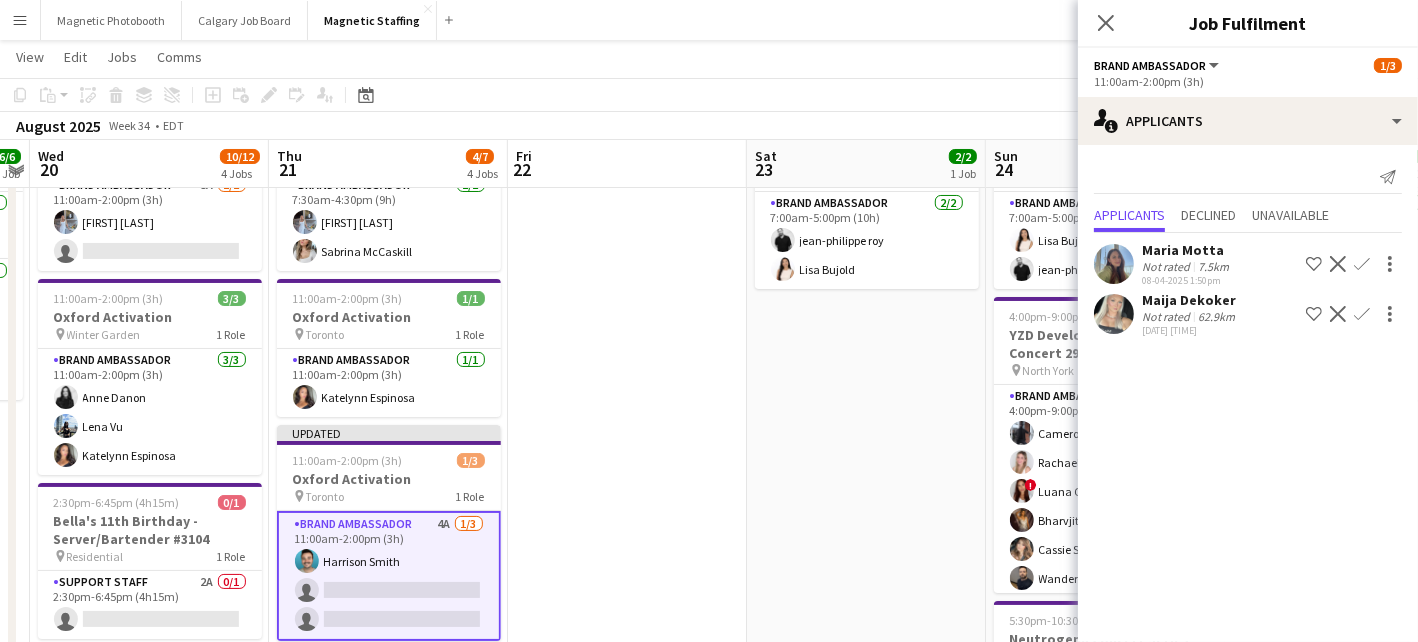click on "[TIME]    2/2   Spartan Ottawa - Perfect Sports
pin
[CITY]   1 Role   Brand Ambassador   2/2   [TIME]
[FIRST] [LAST] [FIRST] [LAST]" at bounding box center (866, 600) 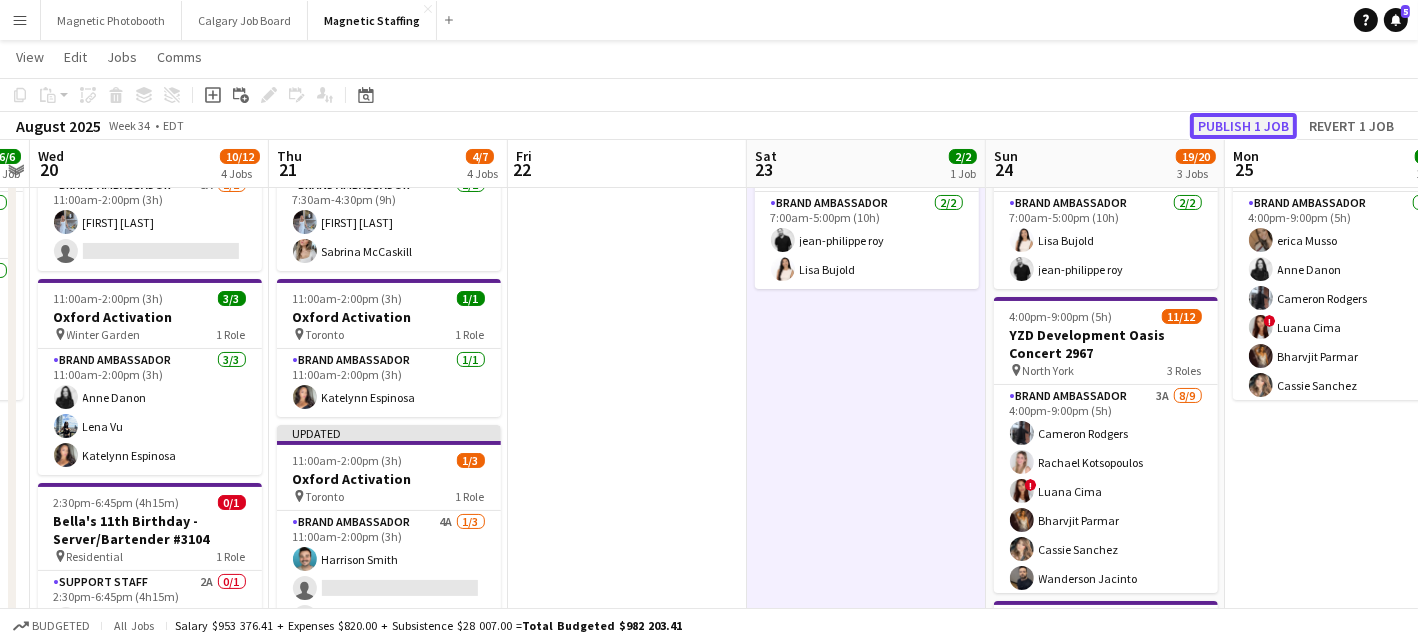 click on "Publish 1 job" 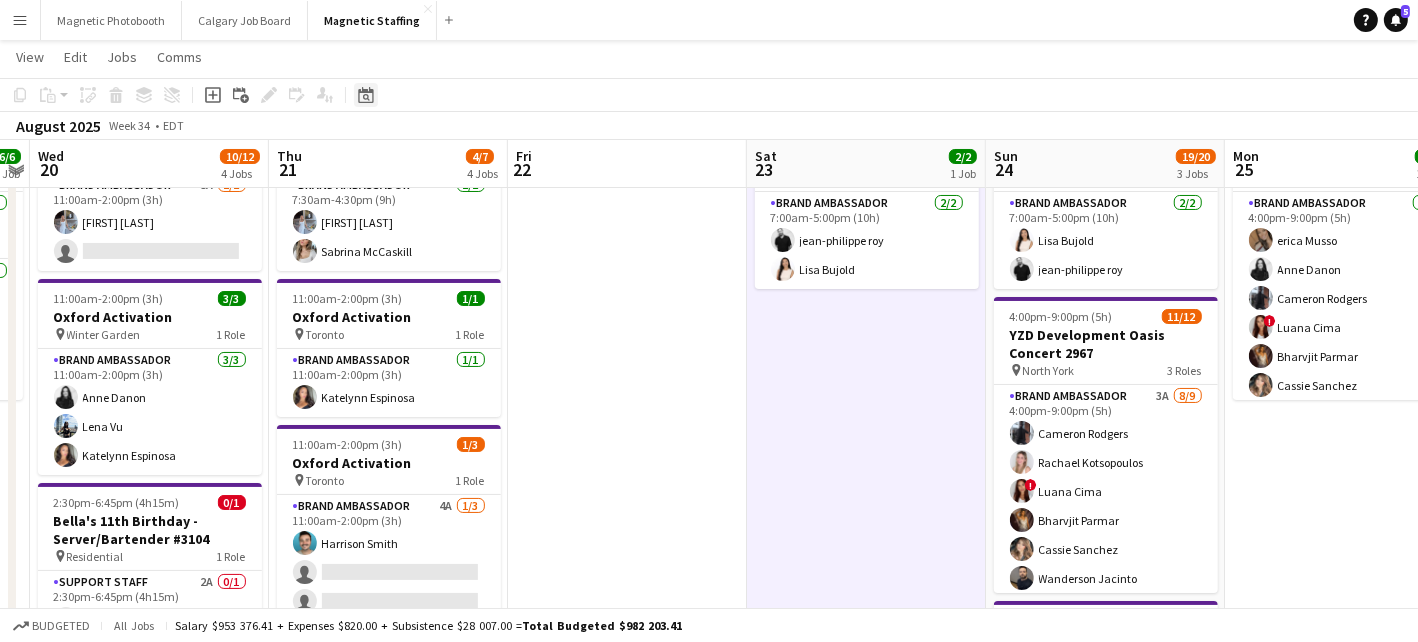 click on "Date picker" 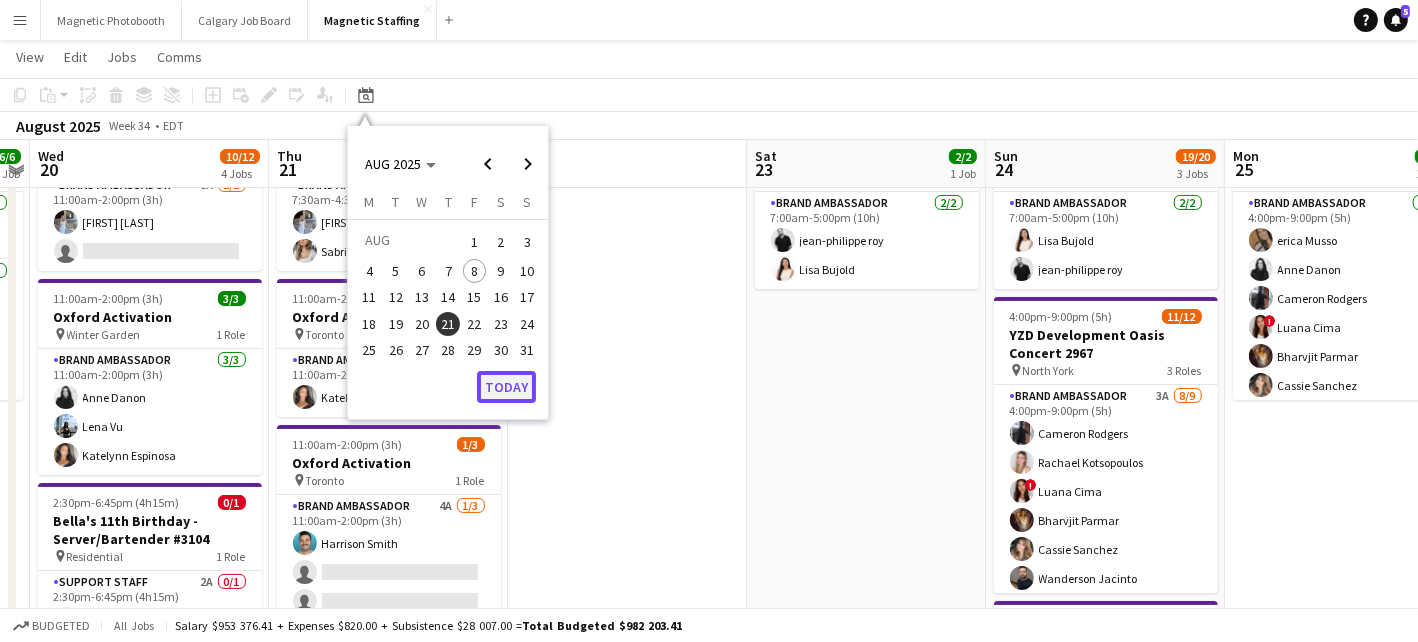 click on "Today" at bounding box center (506, 387) 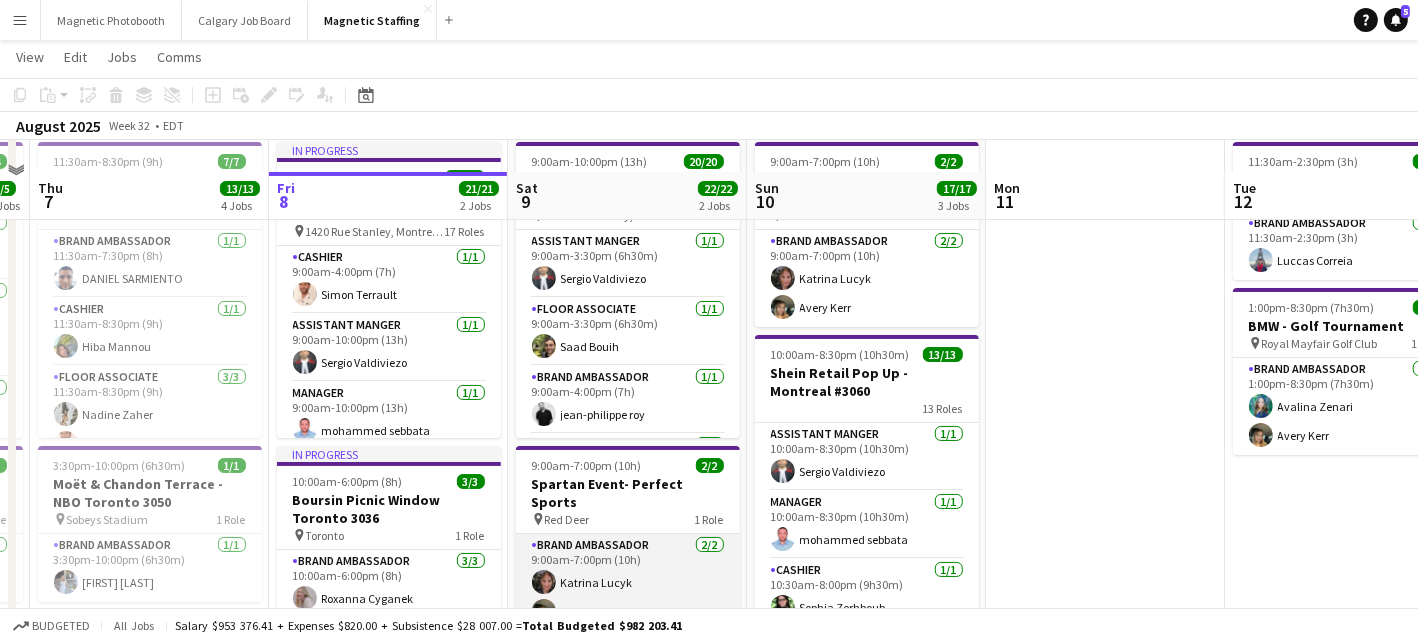 scroll, scrollTop: 167, scrollLeft: 0, axis: vertical 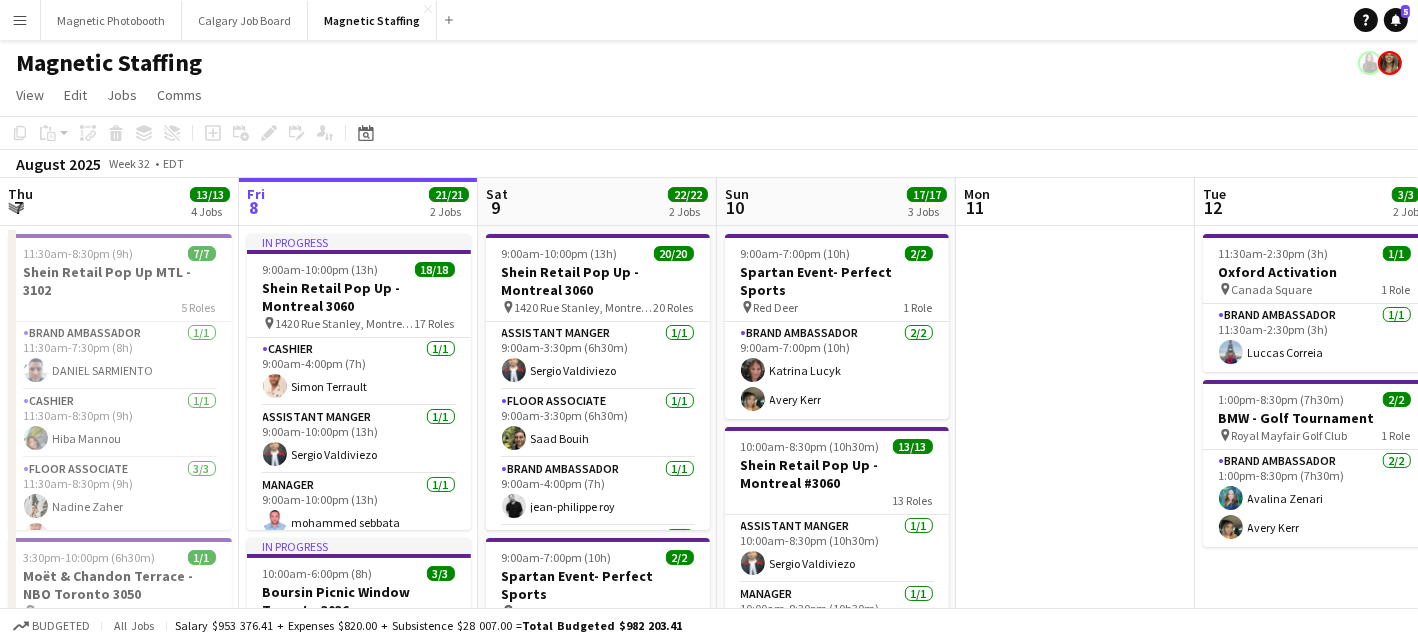 click on "Menu" at bounding box center (20, 20) 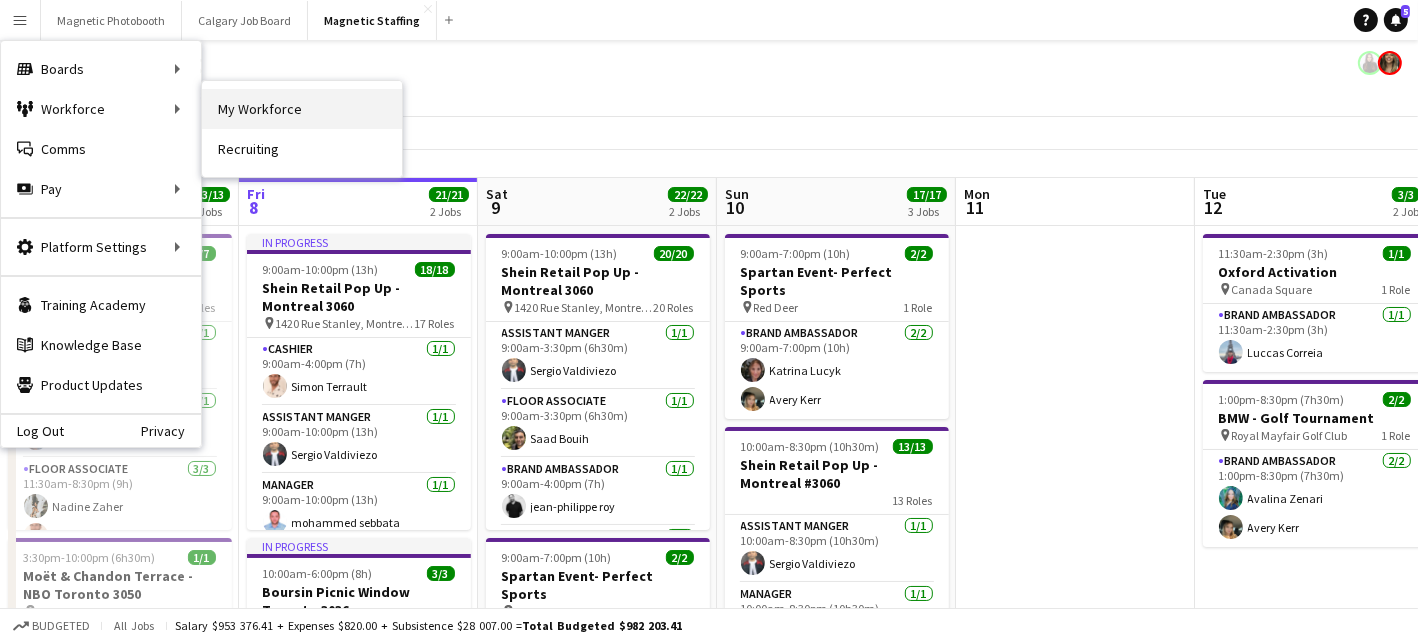 click on "My Workforce" at bounding box center (302, 109) 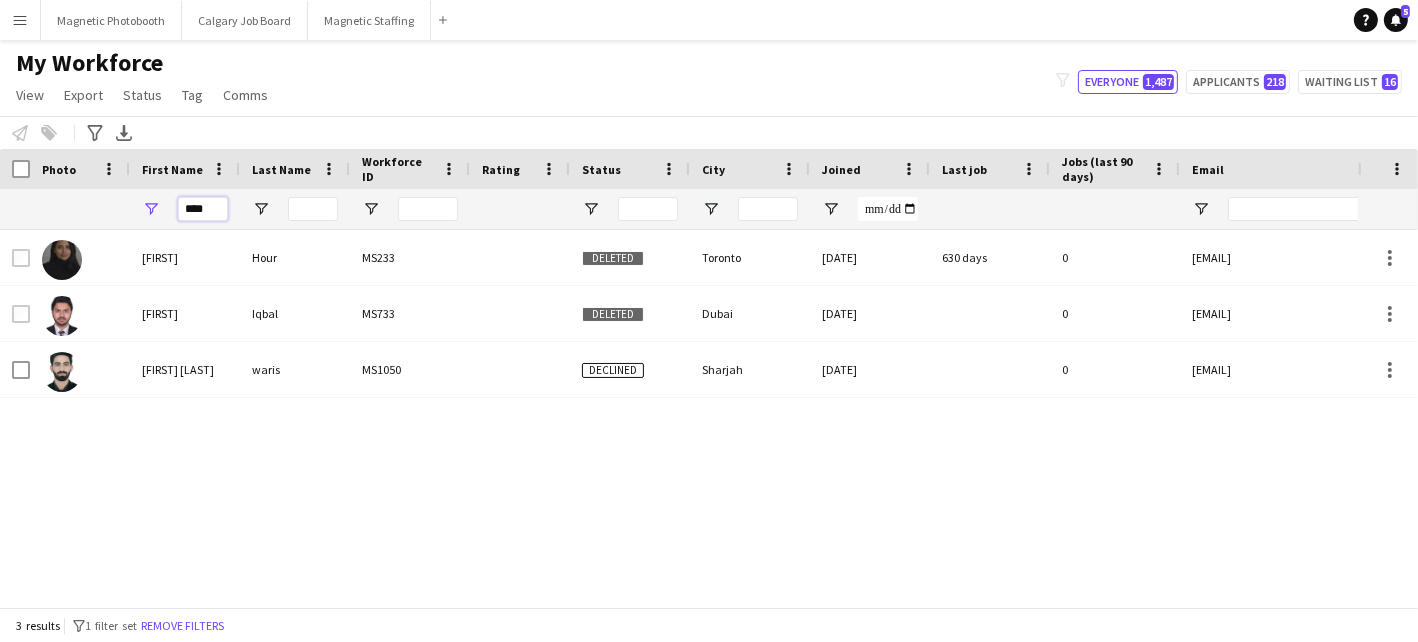 drag, startPoint x: 217, startPoint y: 213, endPoint x: 68, endPoint y: 212, distance: 149.00336 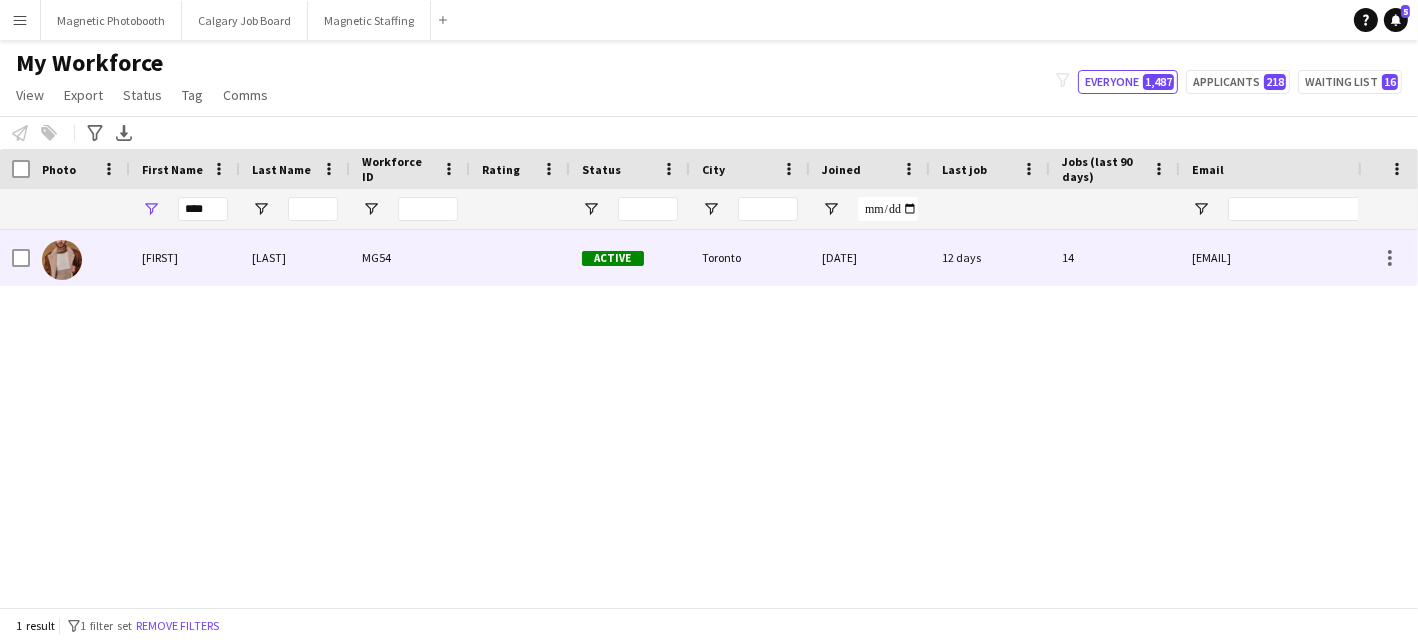 click at bounding box center (80, 257) 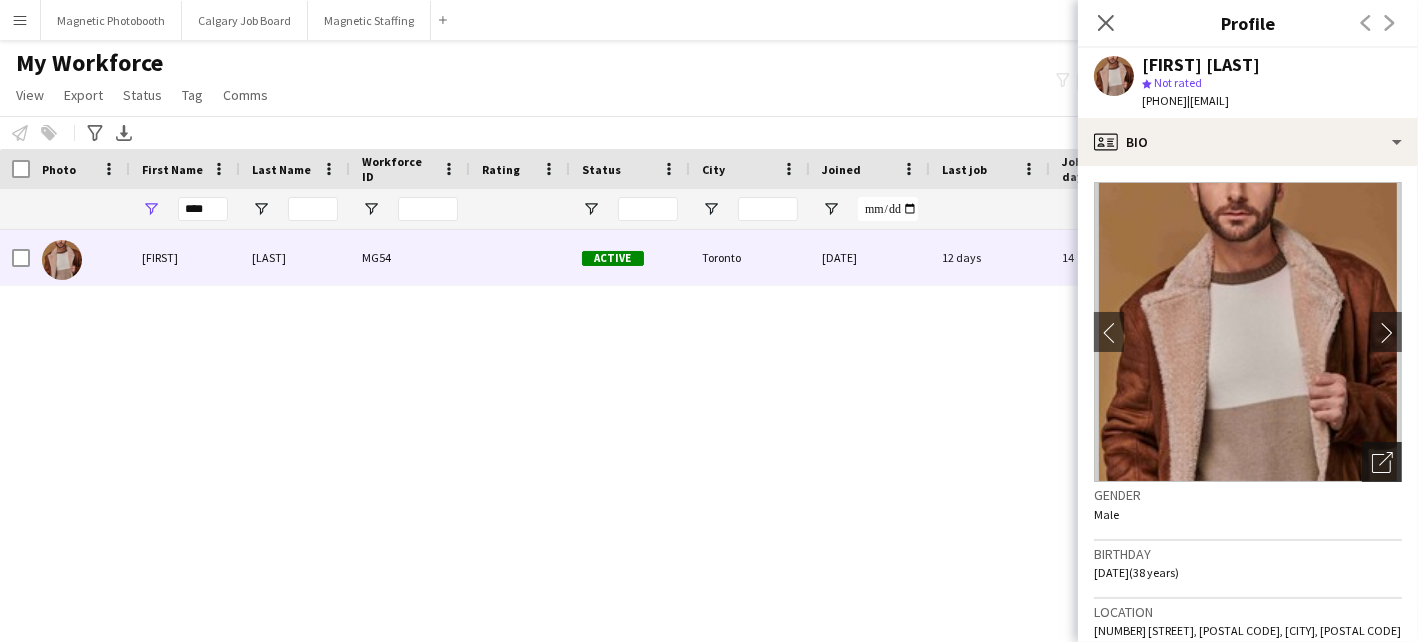 click on "Open photos pop-in" 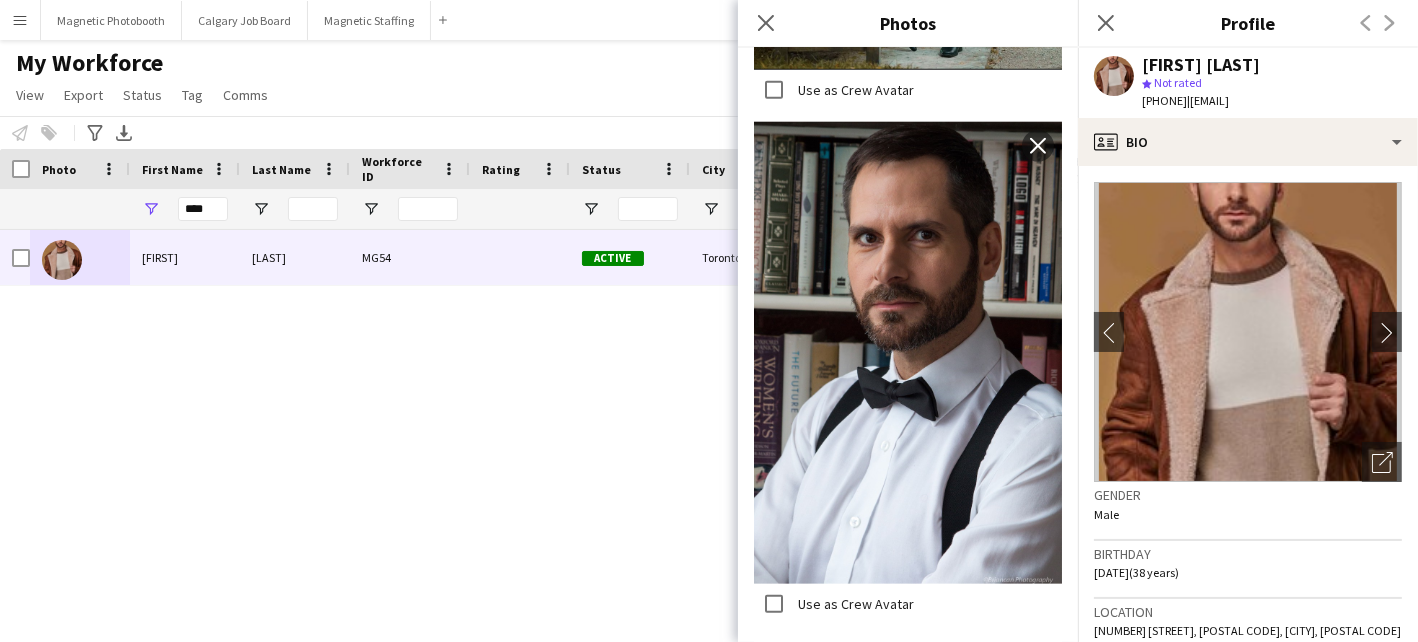 scroll, scrollTop: 2334, scrollLeft: 0, axis: vertical 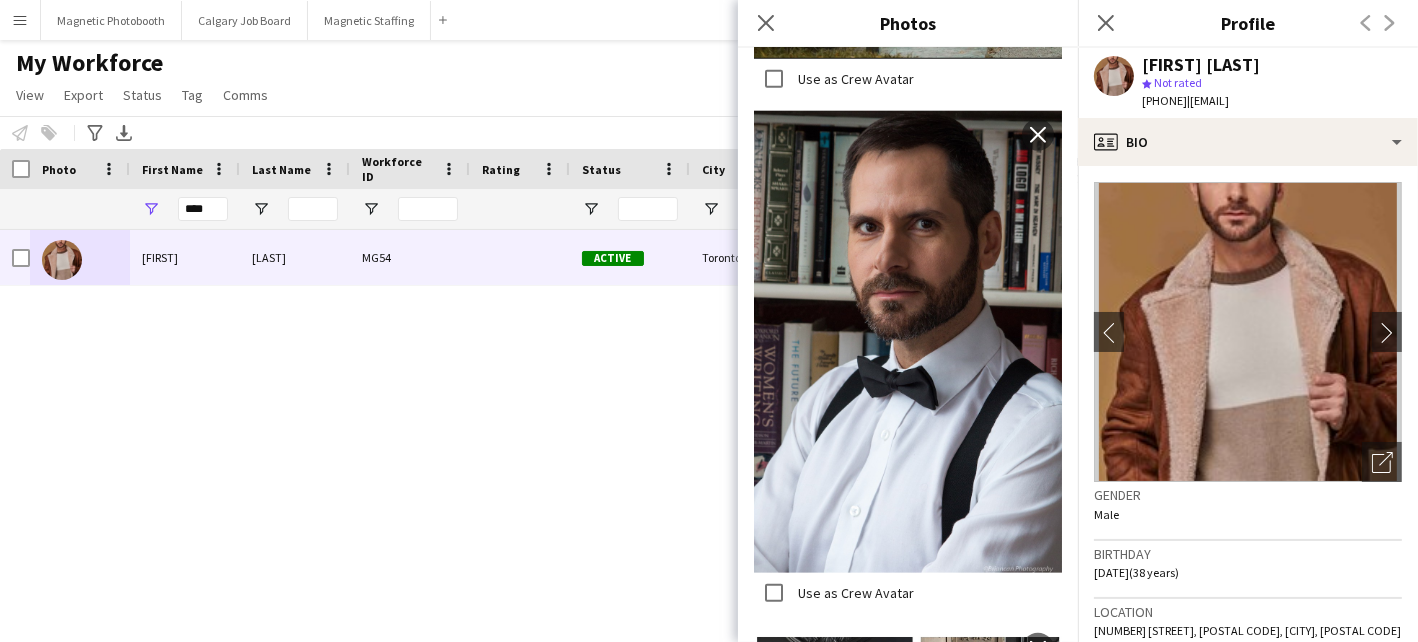 click on "Fady Zablouk MG54 Active Toronto 02-28-2020 12 days 14 fady.zablouk2012@gmail.com" at bounding box center (679, 418) 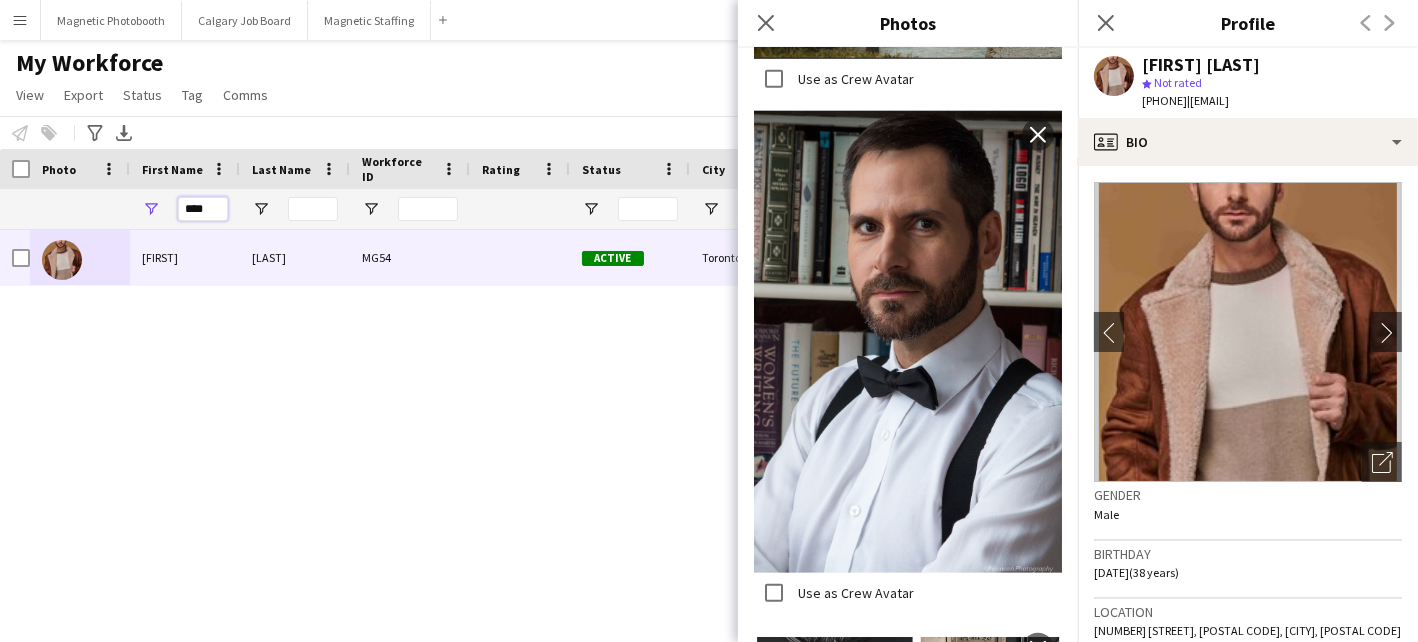 drag, startPoint x: 196, startPoint y: 215, endPoint x: 178, endPoint y: 210, distance: 18.681541 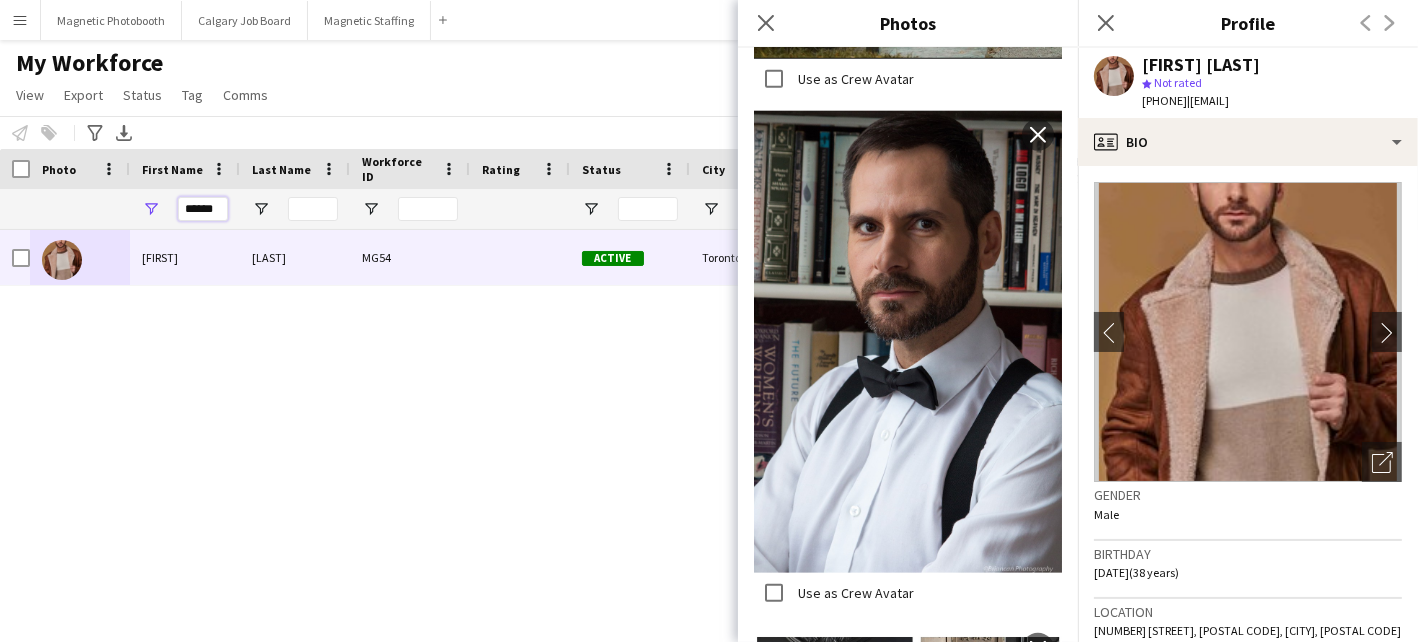 type on "******" 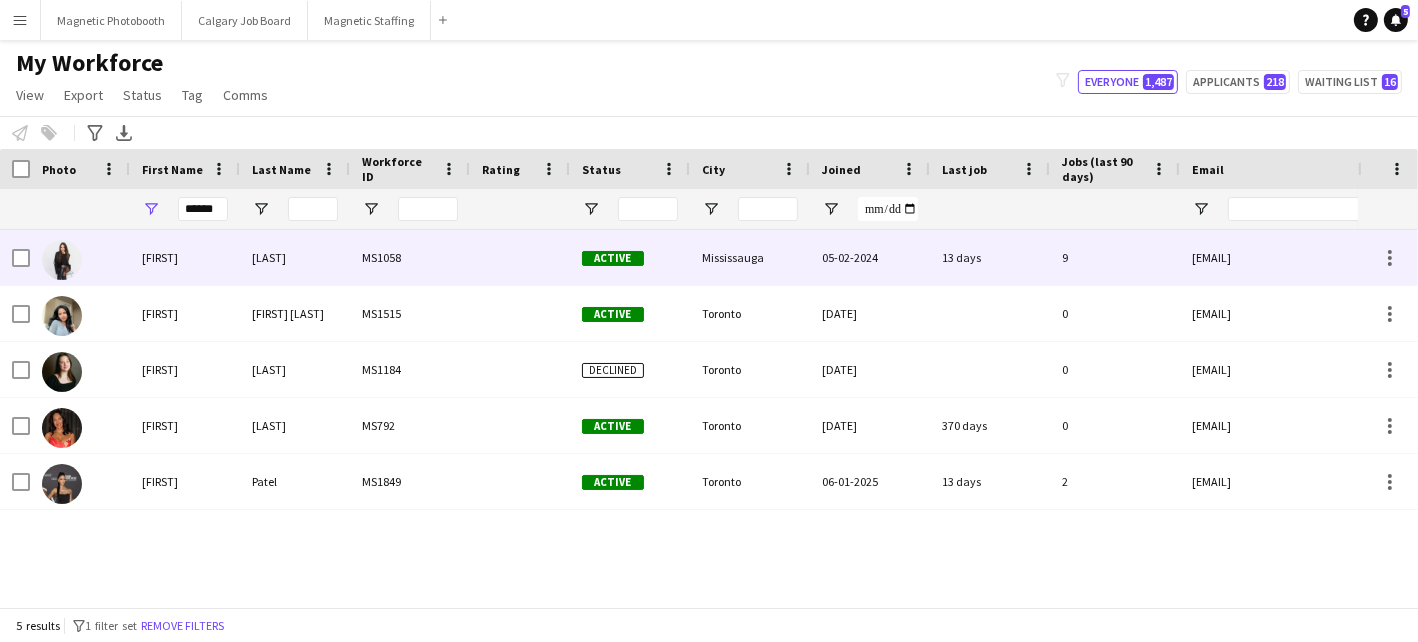 scroll, scrollTop: 0, scrollLeft: 0, axis: both 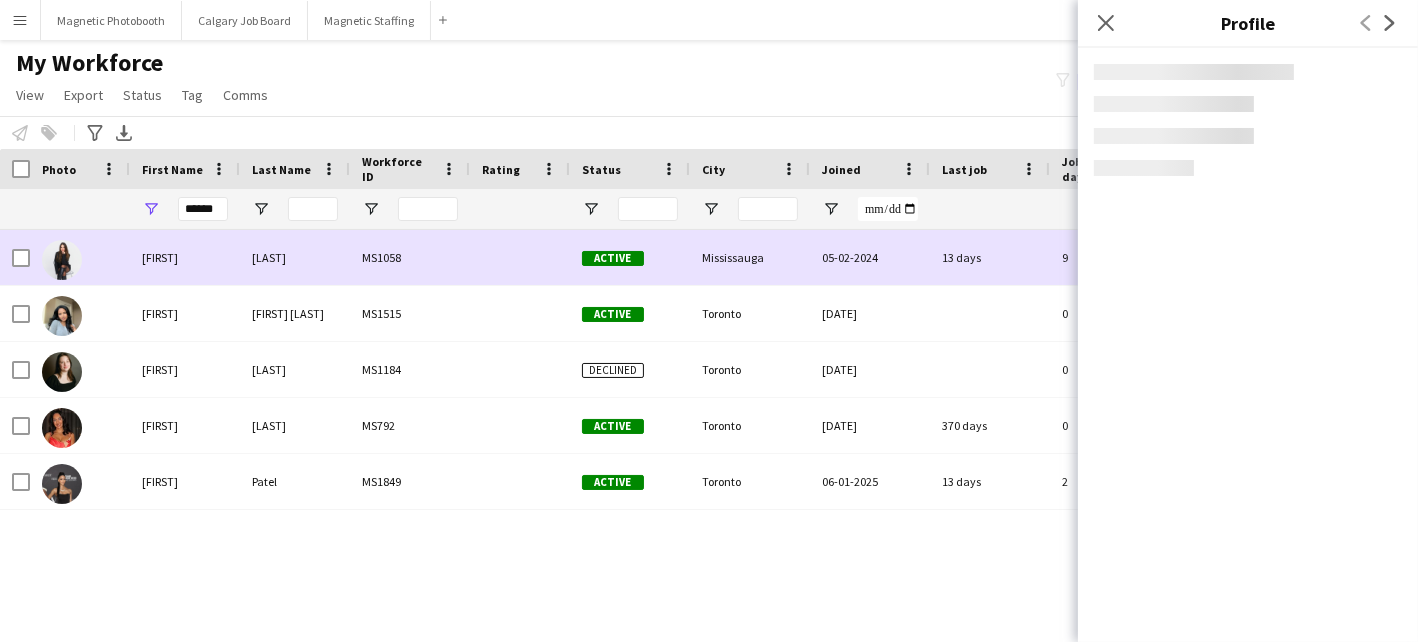 click on "MS1058" at bounding box center [410, 257] 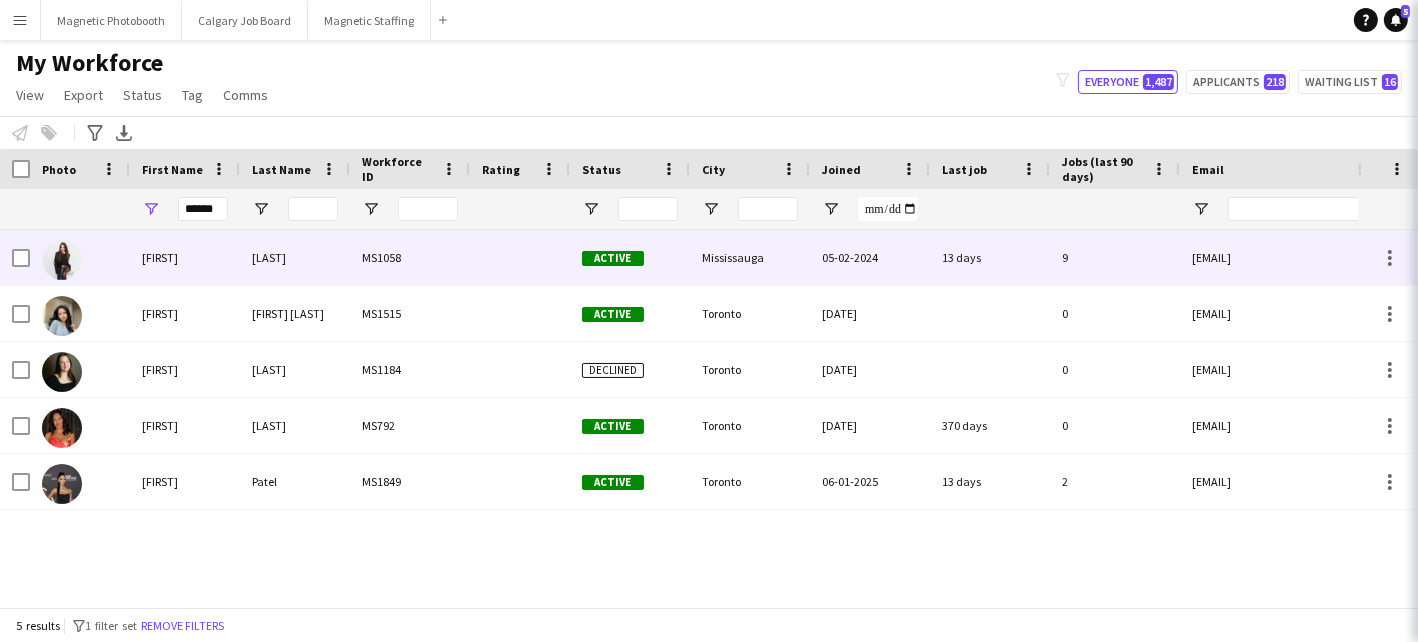 click on "MS1058" at bounding box center [410, 257] 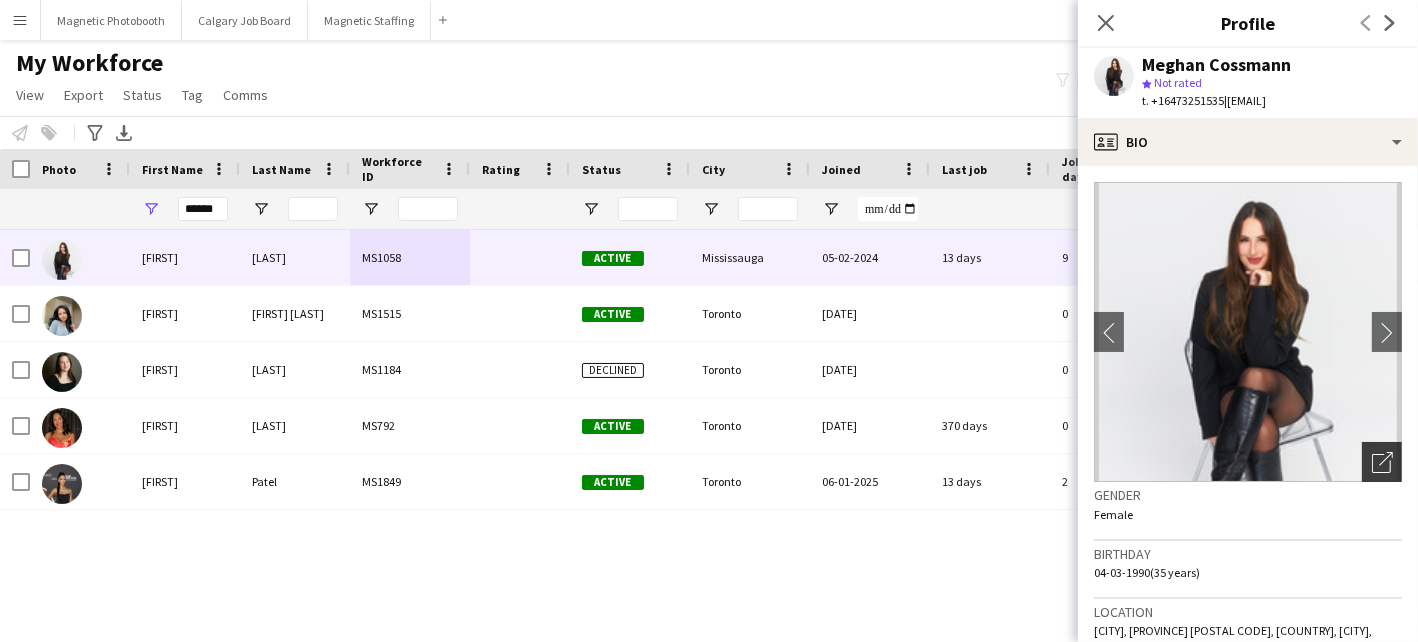 click on "Open photos pop-in" 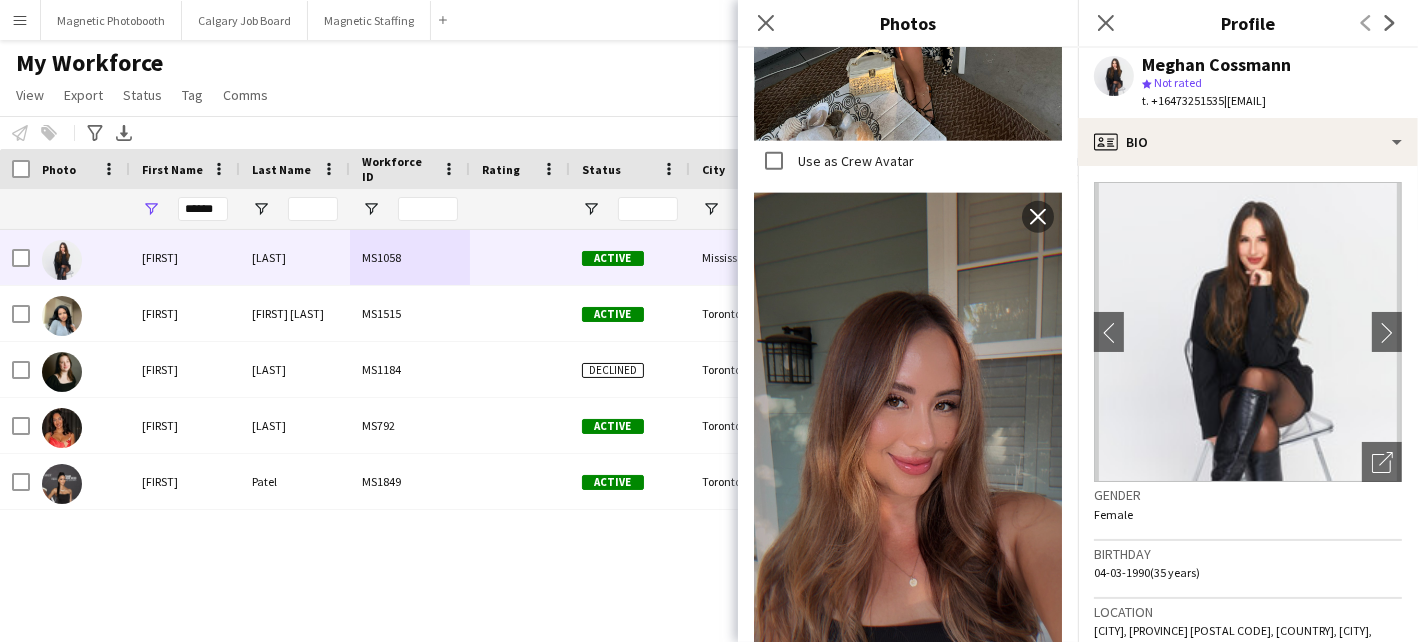 scroll, scrollTop: 2770, scrollLeft: 0, axis: vertical 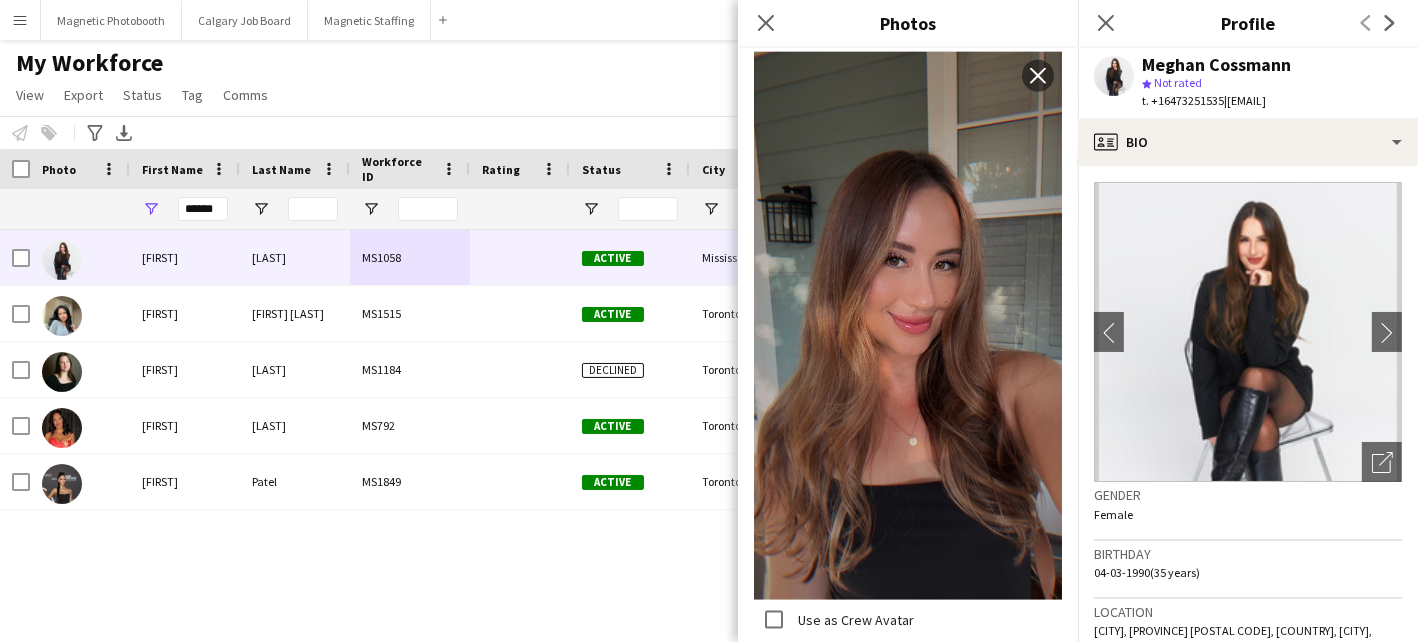 click on "Menu
Boards
Boards   Boards   All jobs   Status
Workforce
Workforce   My Workforce   Recruiting
Comms
Comms
Pay
Pay   Approvals   Payments   Reports
Platform Settings
Platform Settings   Your settings
Training Academy
Training Academy
Knowledge Base
Knowledge Base
Product Updates
Product Updates   Log Out   Privacy   Magnetic Photobooth
Close
Calgary Job Board
Close
Magnetic Staffing
Close
Add
Help
Notifications
5   My Workforce   View   Views  Default view New view Update view Delete view Edit name Edit" at bounding box center [709, 321] 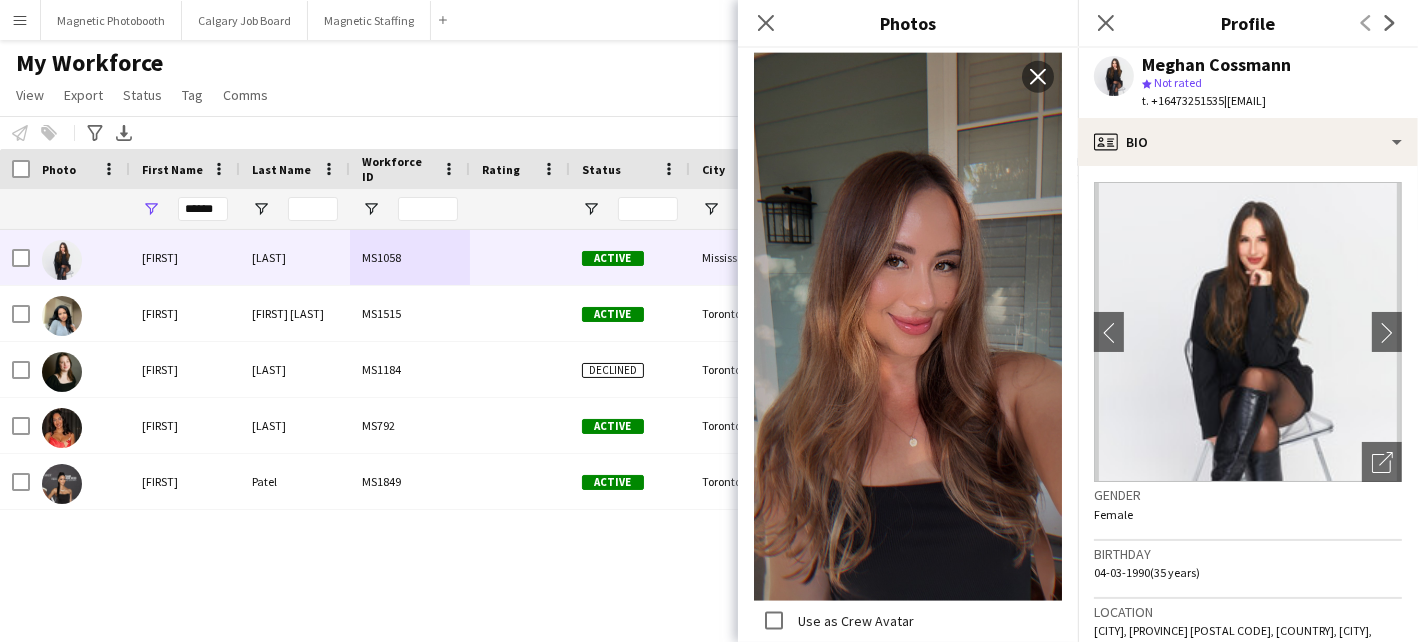 click 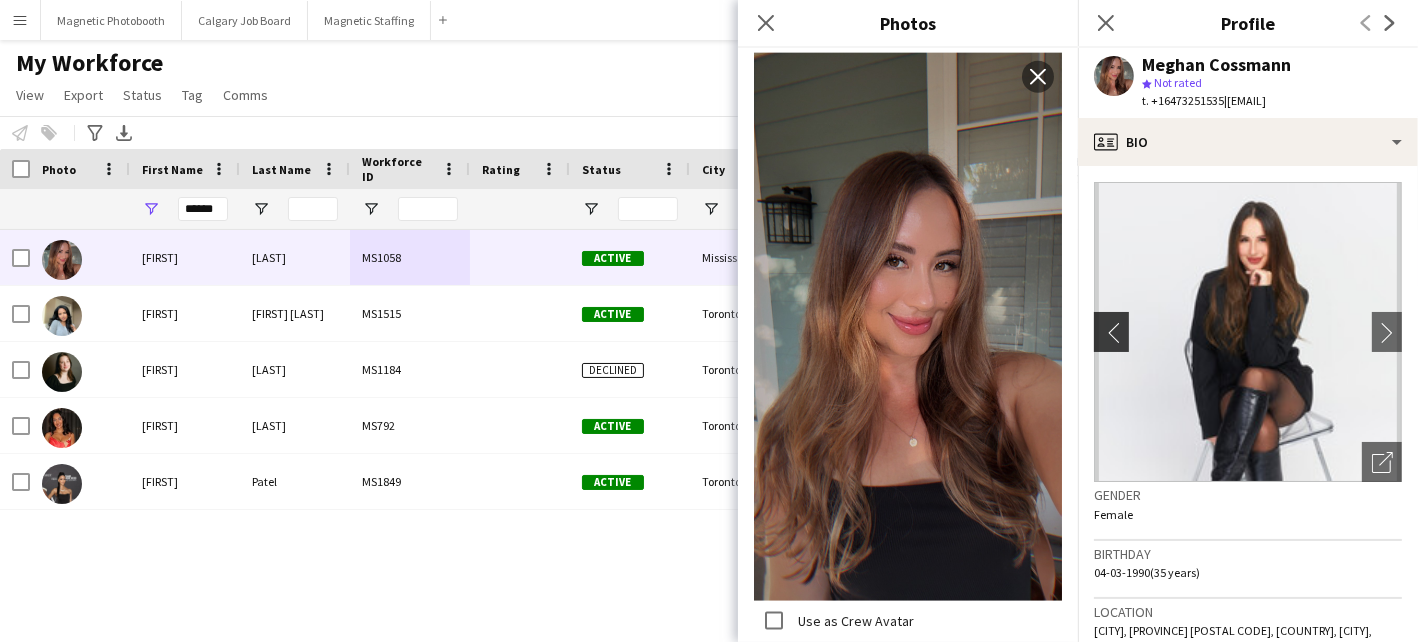 click on "chevron-left" 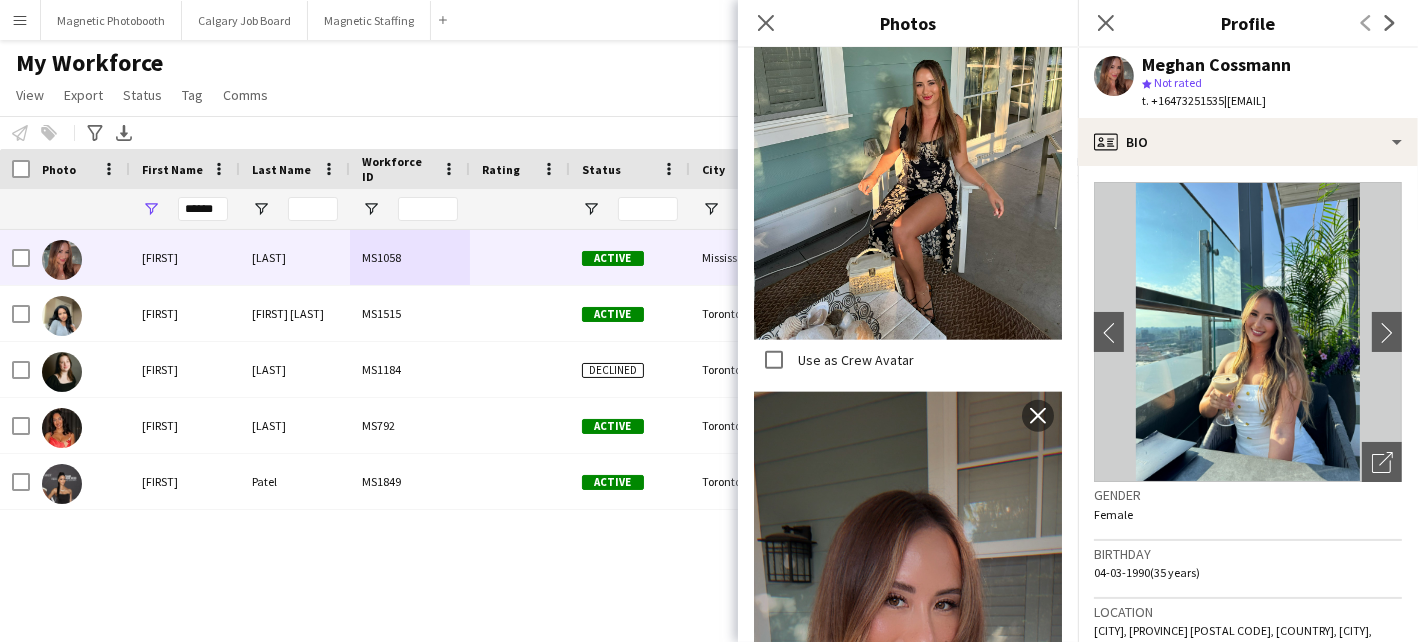 scroll, scrollTop: 1673, scrollLeft: 0, axis: vertical 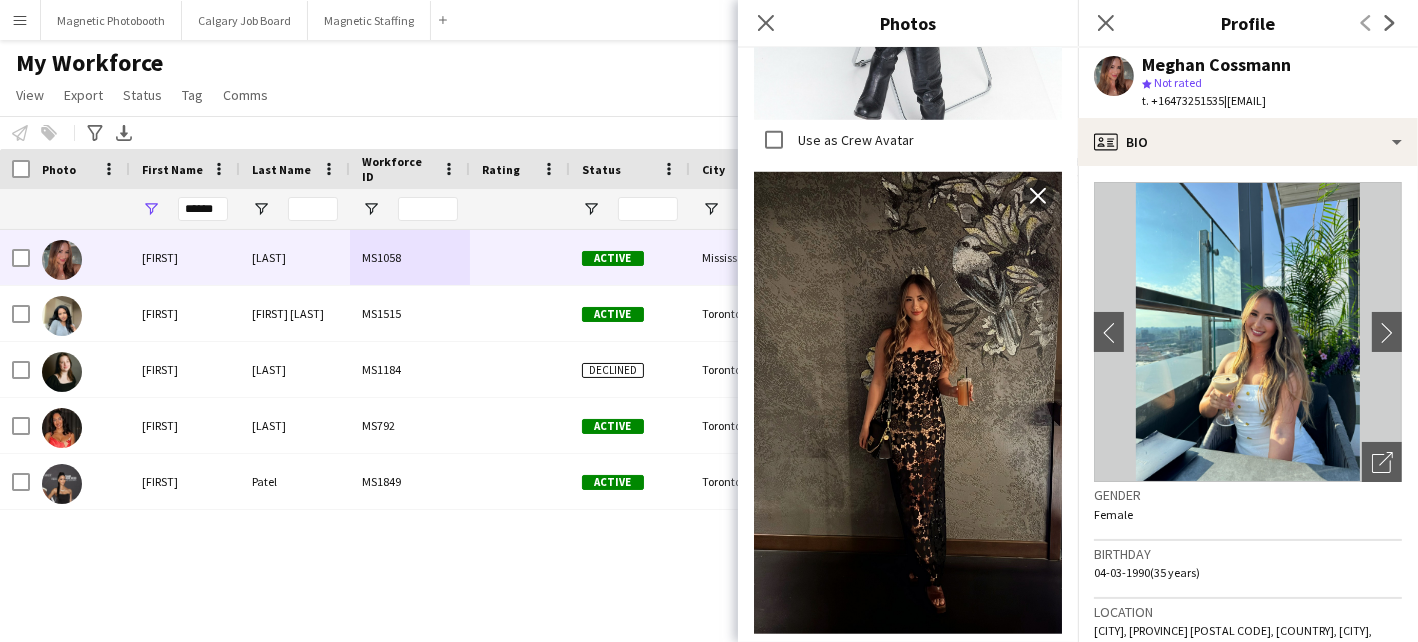type 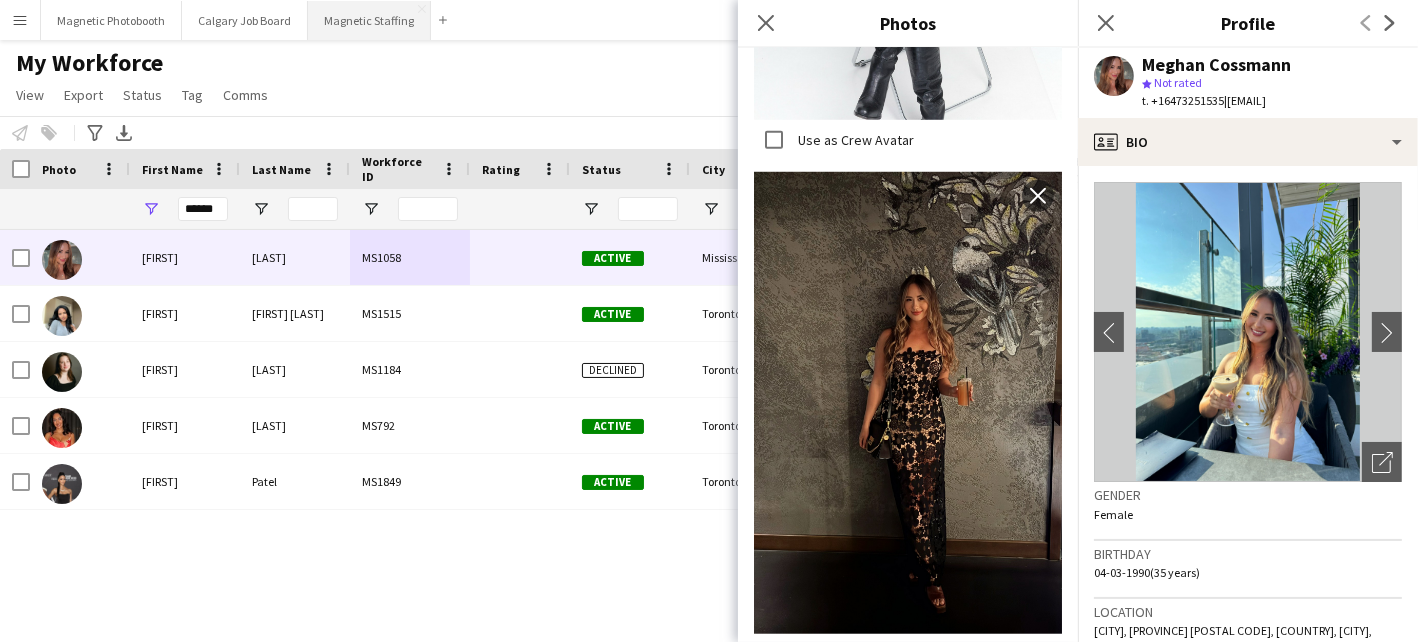 click on "Magnetic Staffing
Close" at bounding box center [369, 20] 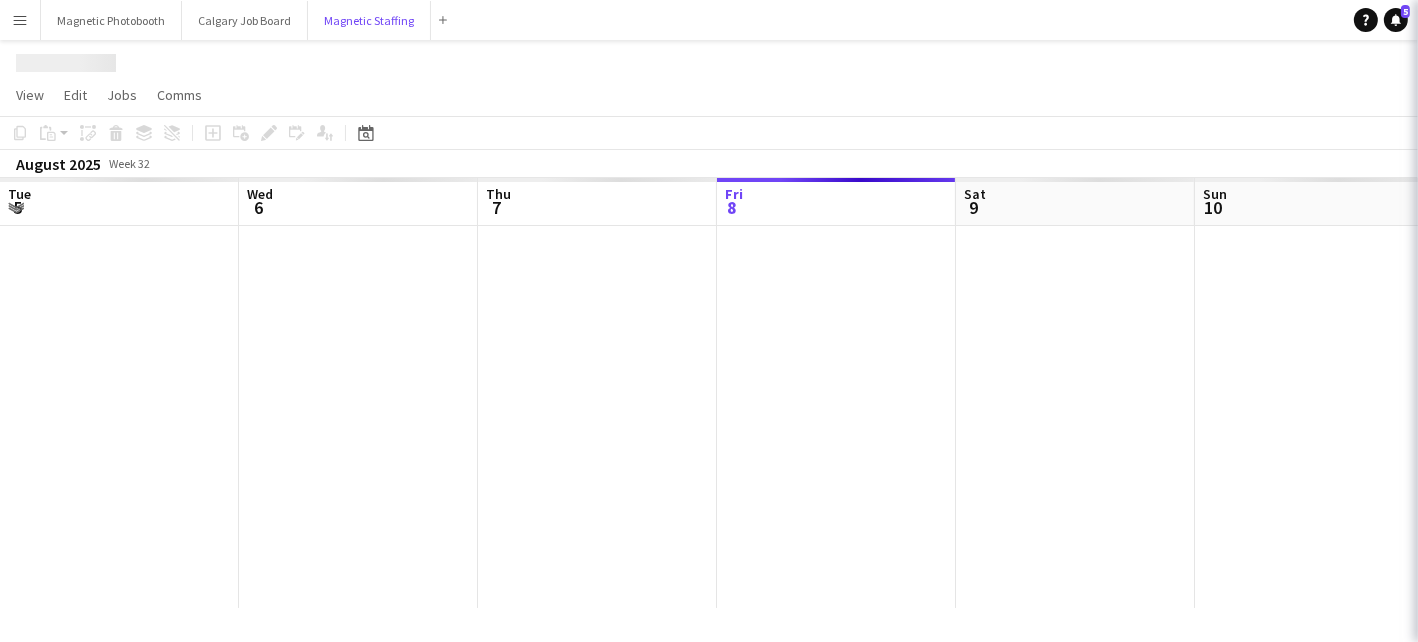 scroll, scrollTop: 0, scrollLeft: 478, axis: horizontal 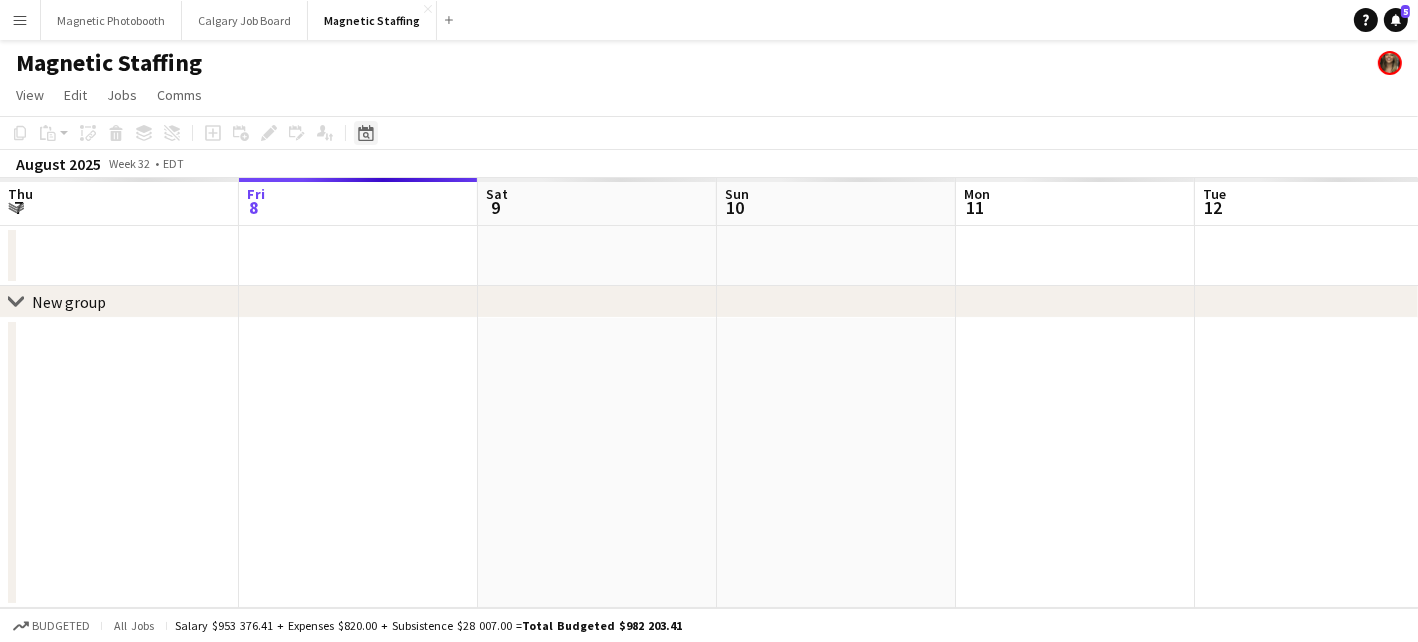 click on "Date picker" 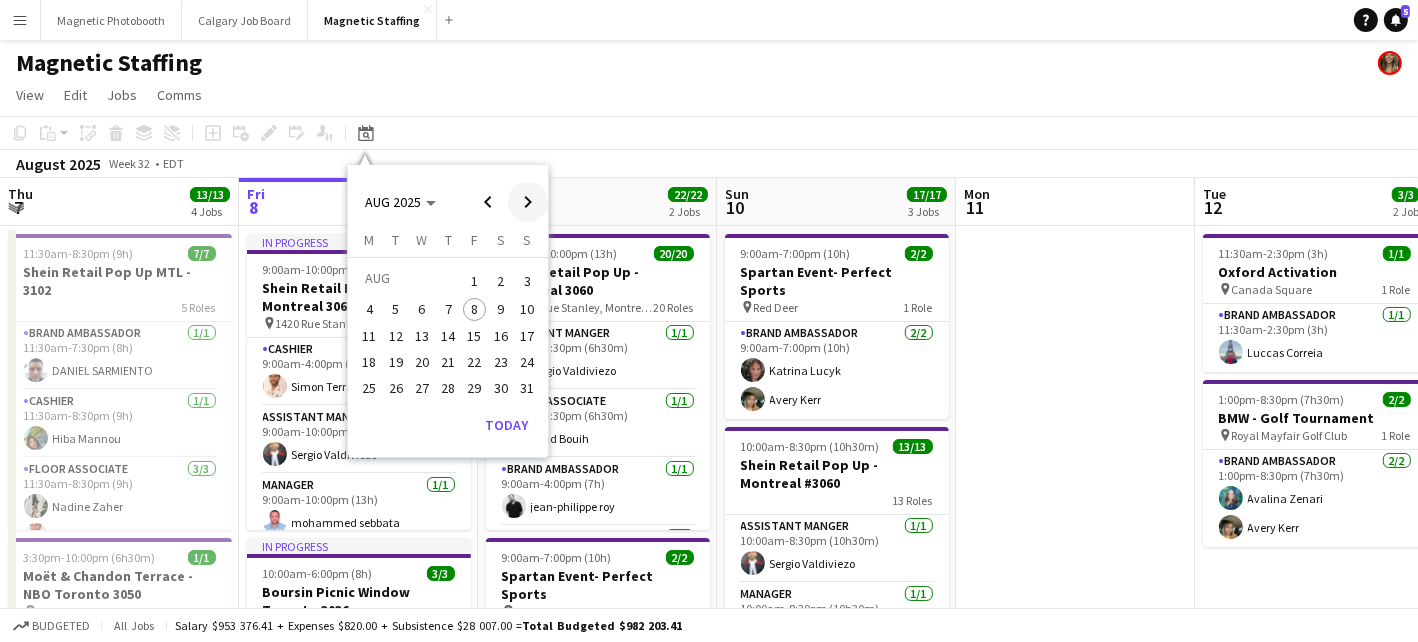 click at bounding box center (528, 202) 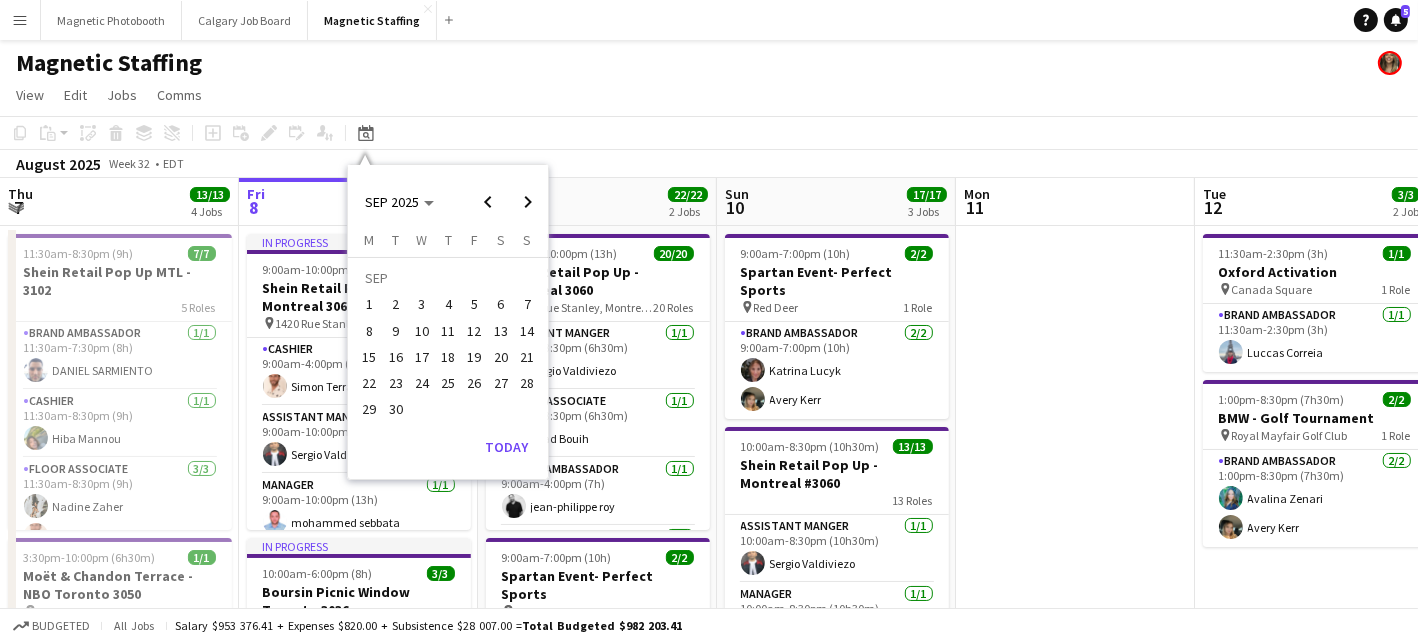 click on "17" at bounding box center [422, 357] 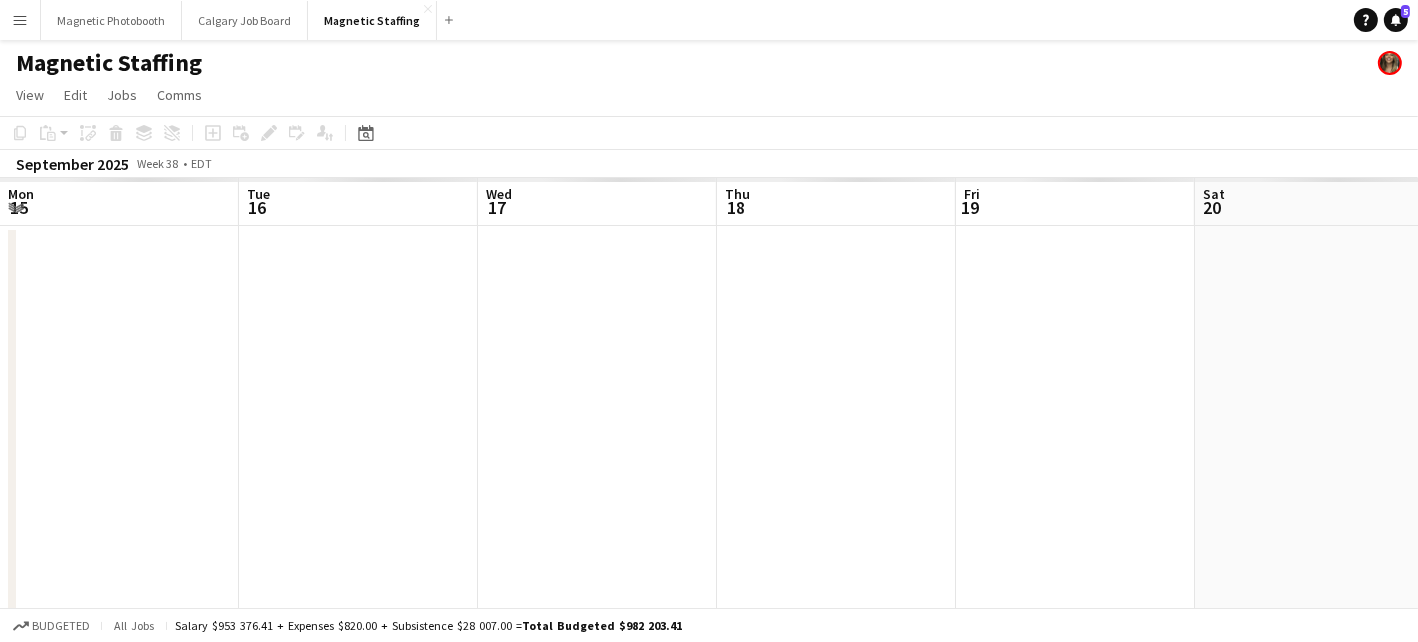 scroll, scrollTop: 0, scrollLeft: 687, axis: horizontal 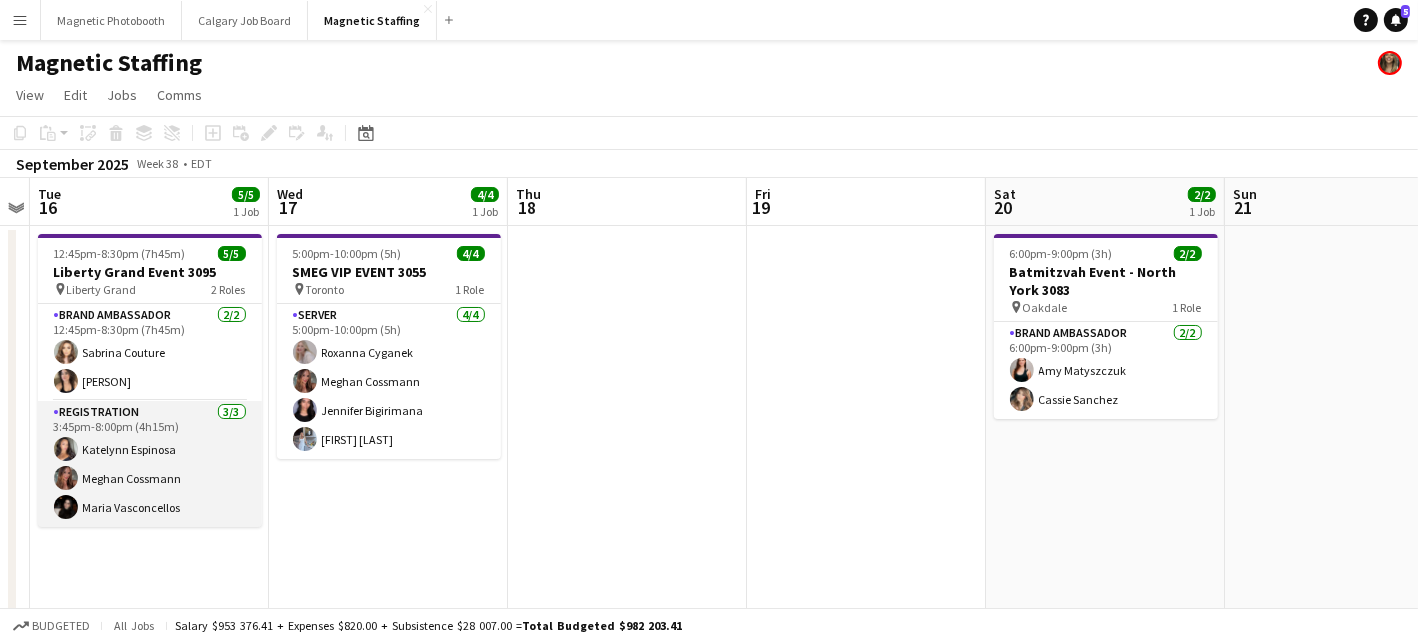 click on "Registration   3/3   3:45pm-8:00pm (4h15m)
Katelynn Espinosa Meghan Cossmann Maria Vasconcellos" at bounding box center (150, 464) 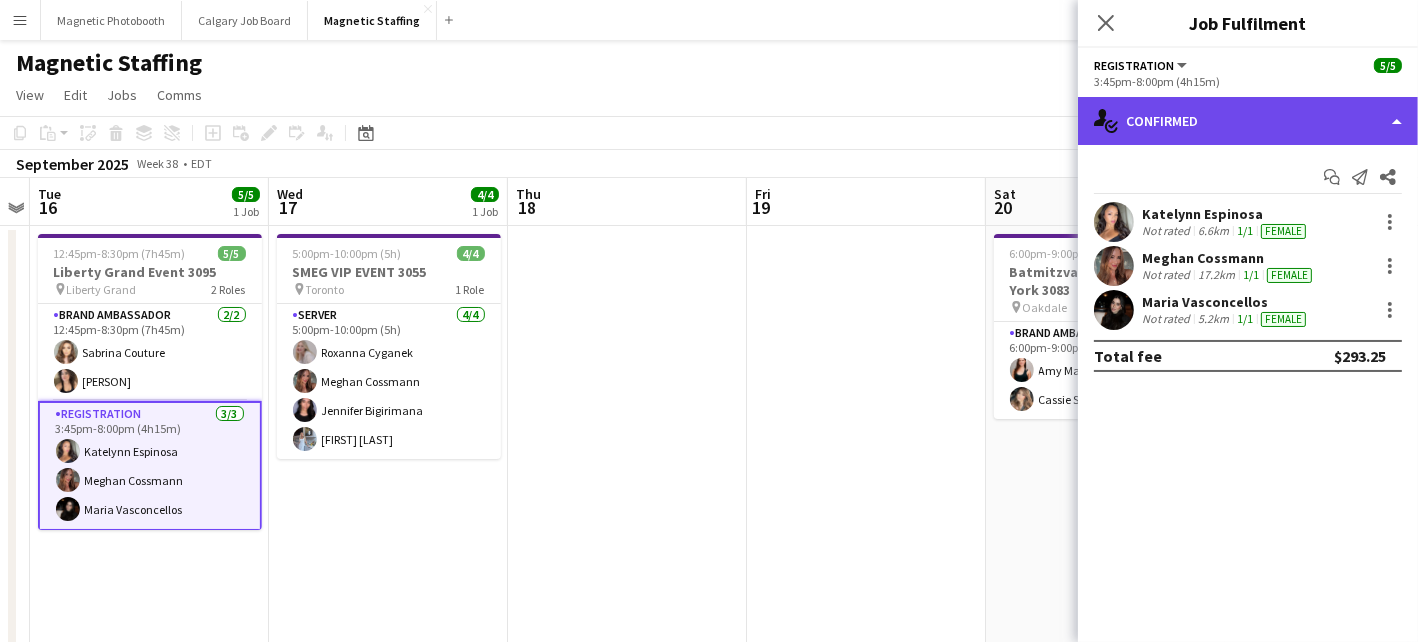click on "single-neutral-actions-check-2
Confirmed" 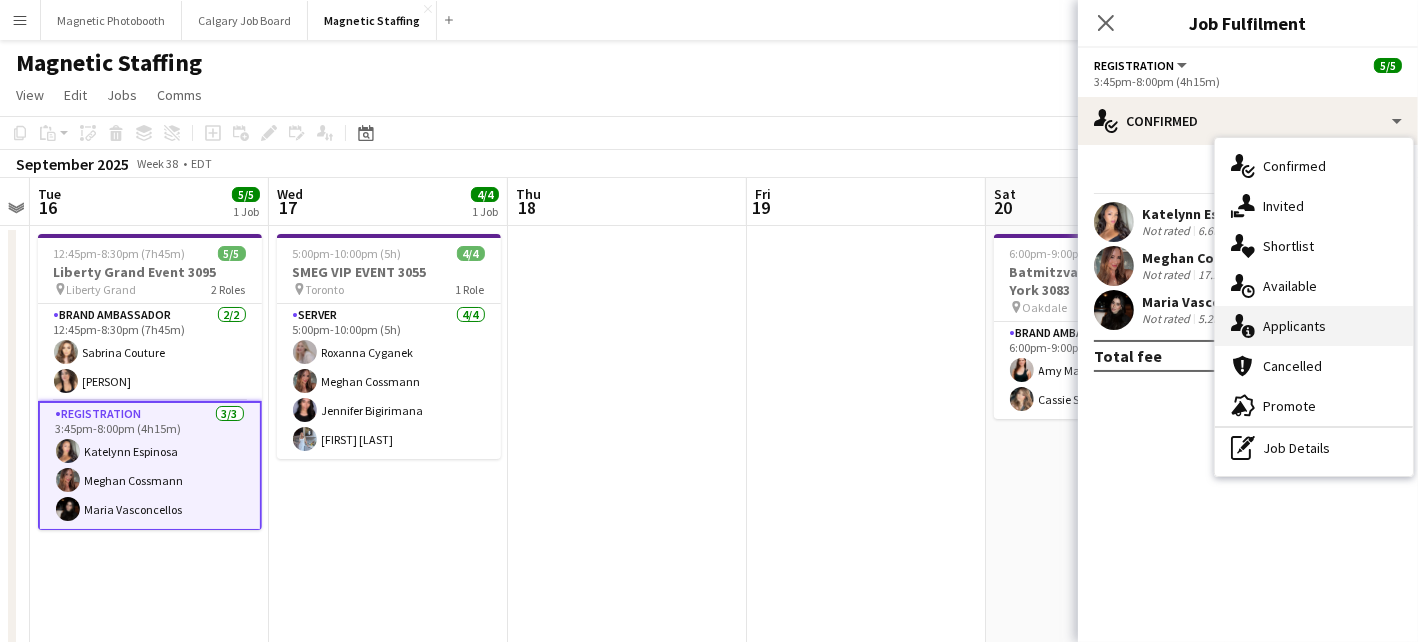 click 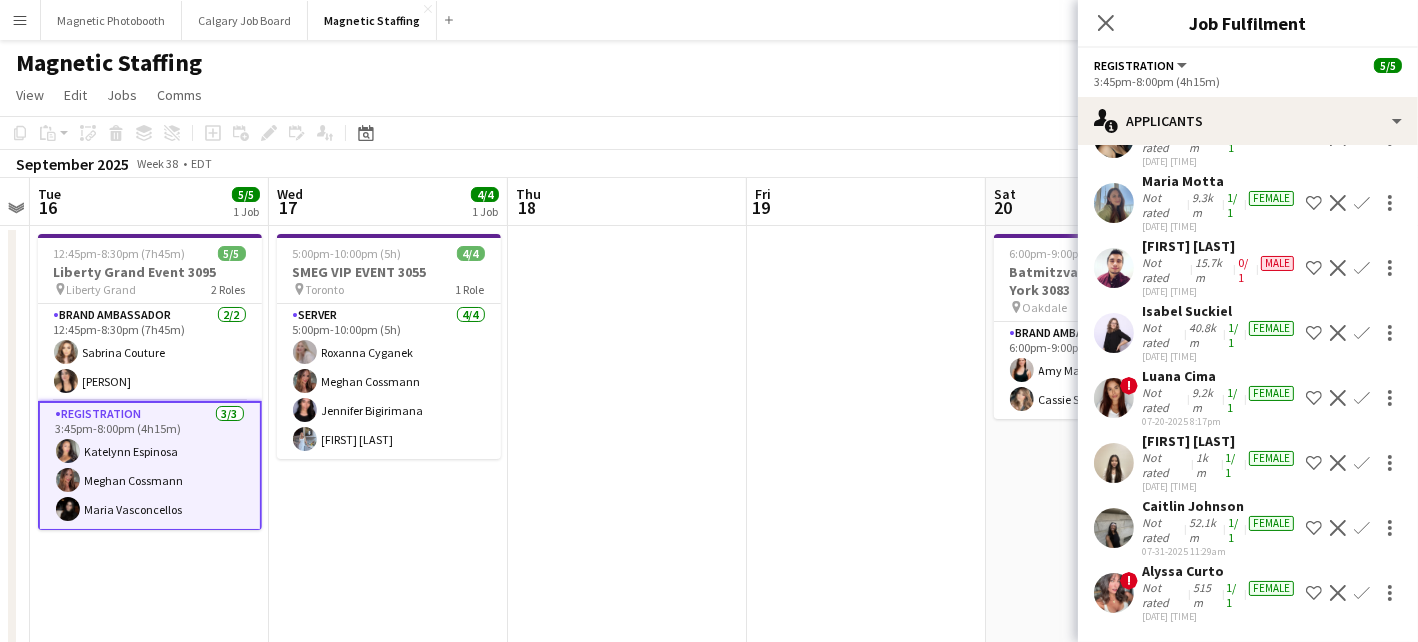 scroll, scrollTop: 0, scrollLeft: 0, axis: both 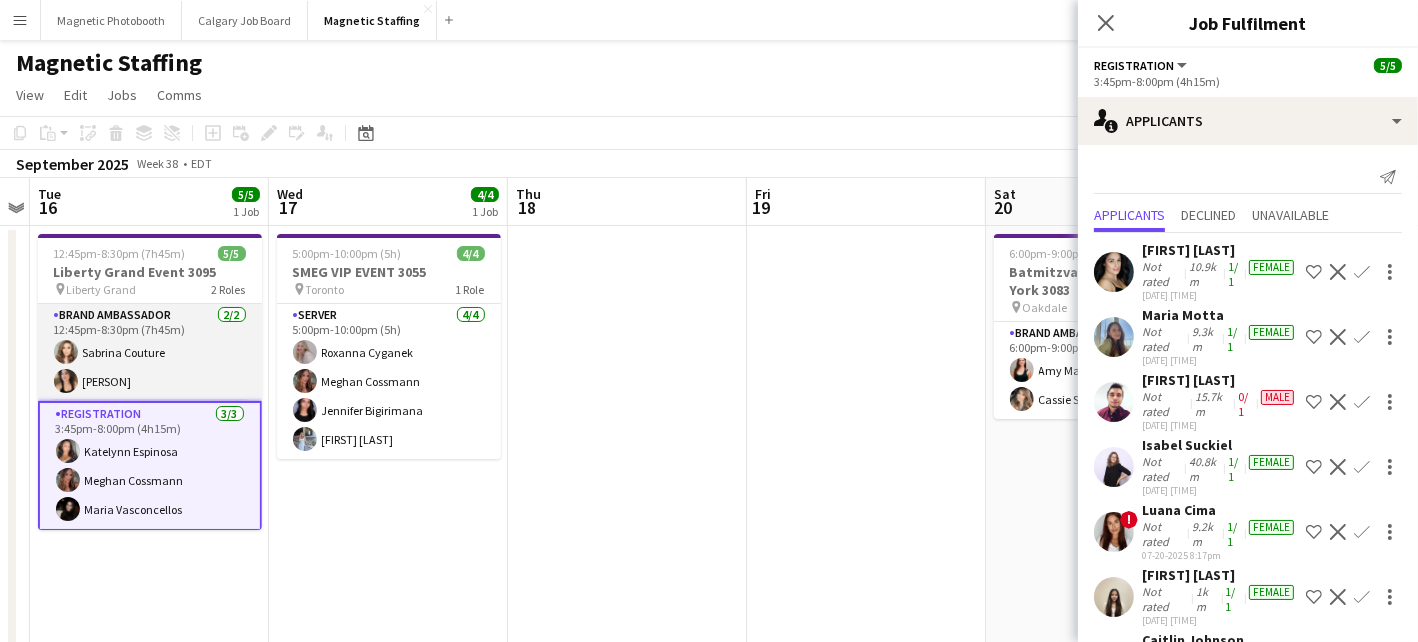 click on "Brand Ambassador   2/2   12:45pm-8:30pm (7h45m)
Sabrina Couture Nicole “NIKKI” Schirrmacher" at bounding box center (150, 352) 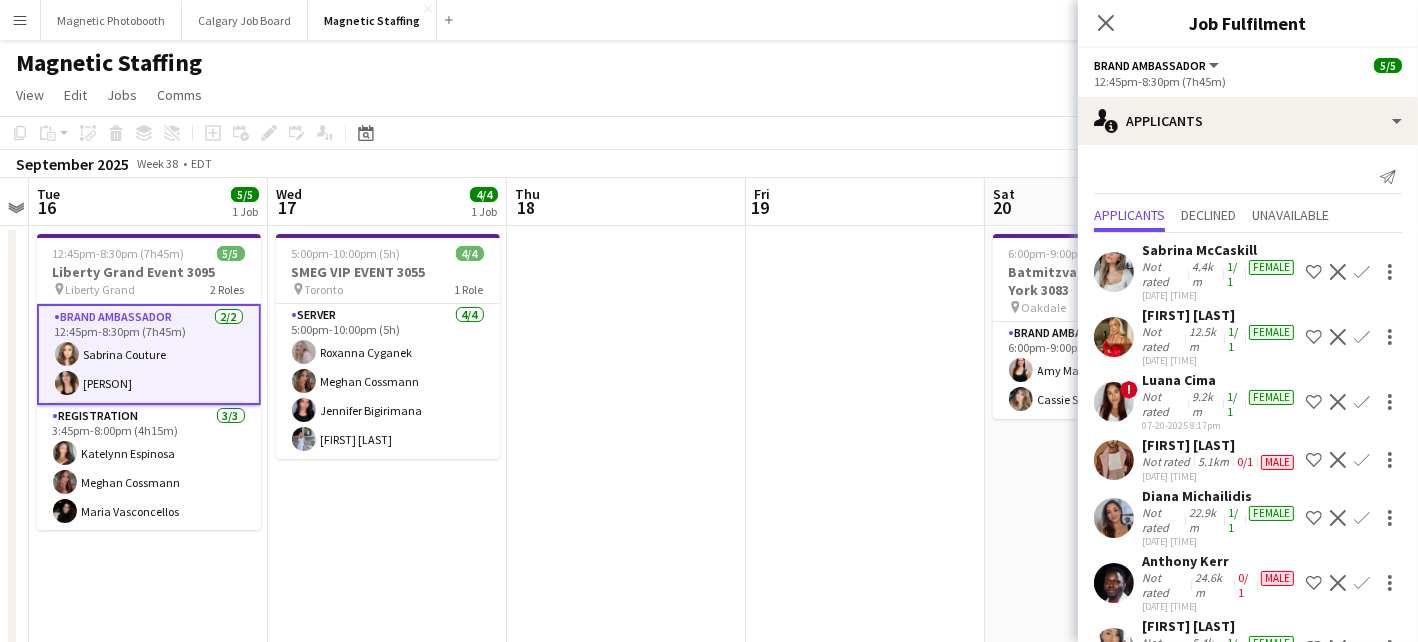 click on "Decline" at bounding box center [1338, 337] 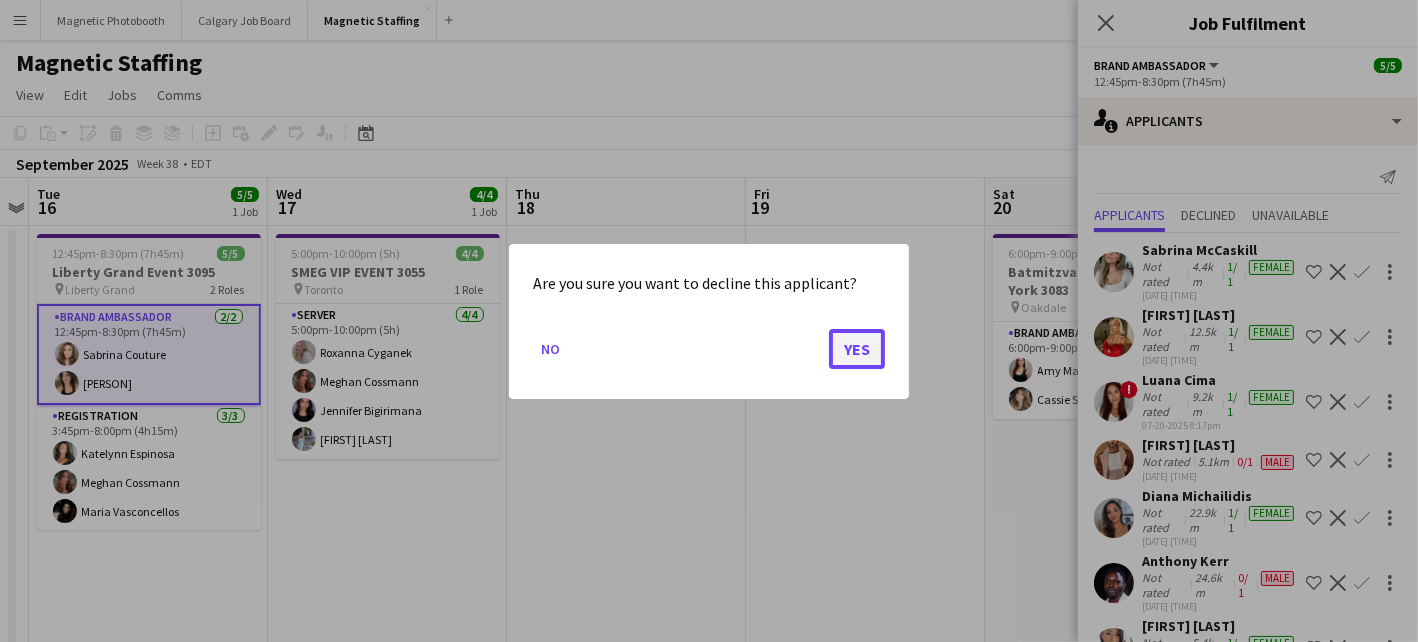 click on "Yes" 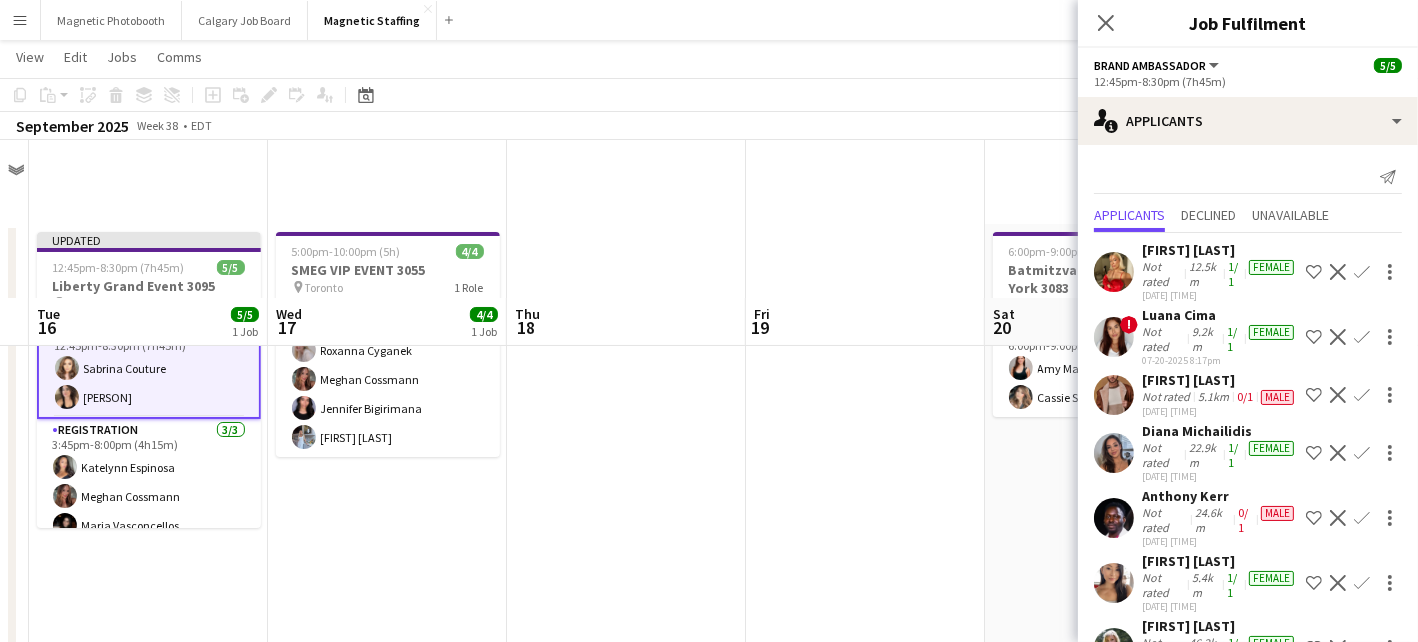 scroll, scrollTop: 406, scrollLeft: 0, axis: vertical 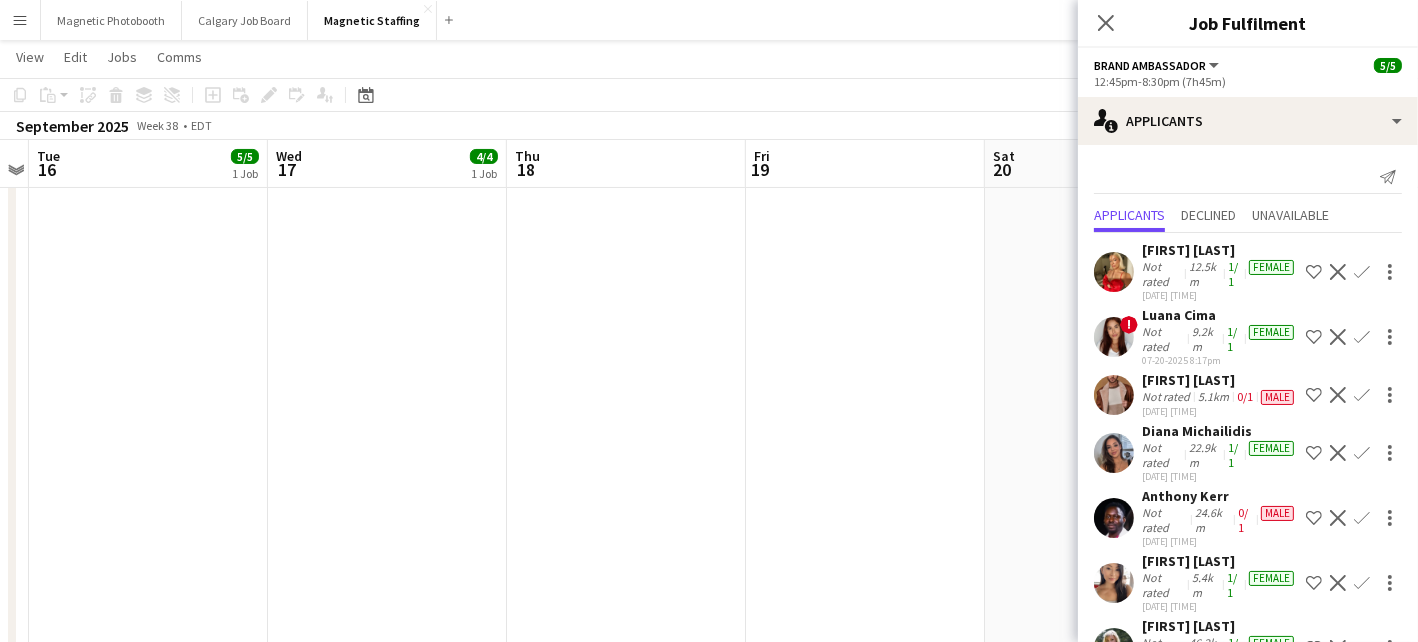 click at bounding box center (865, 322) 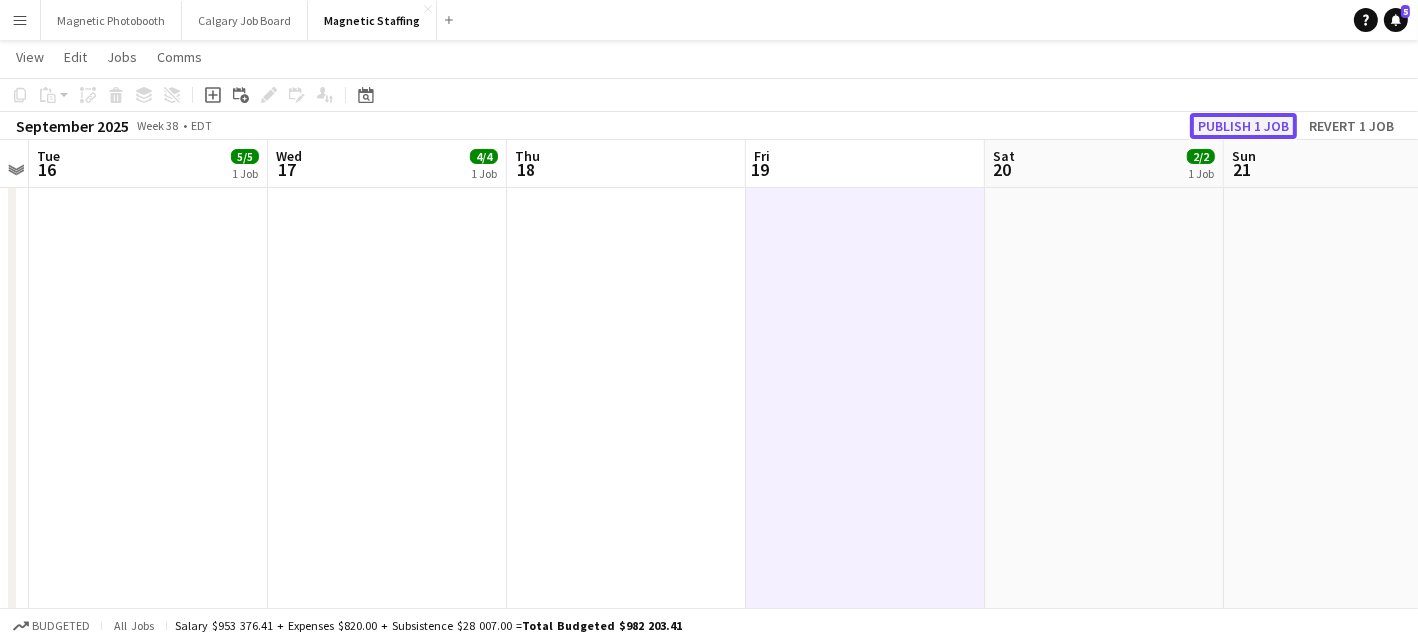 click on "Publish 1 job" 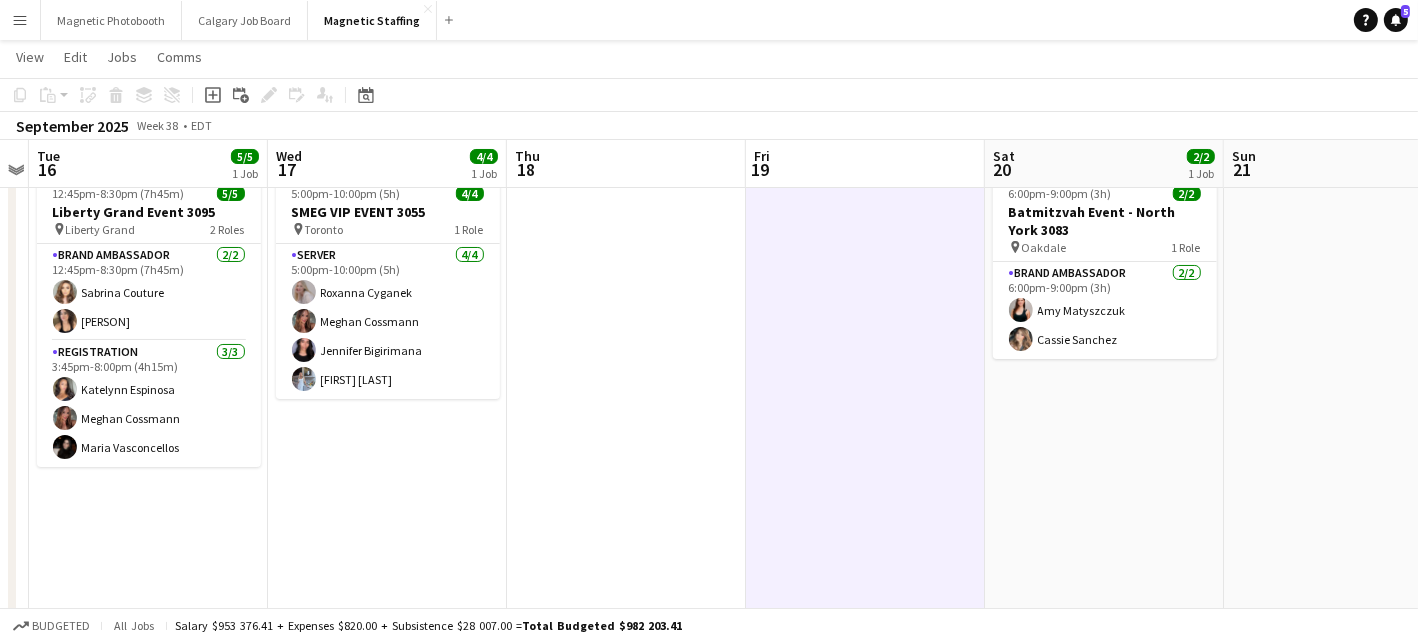 scroll, scrollTop: 0, scrollLeft: 0, axis: both 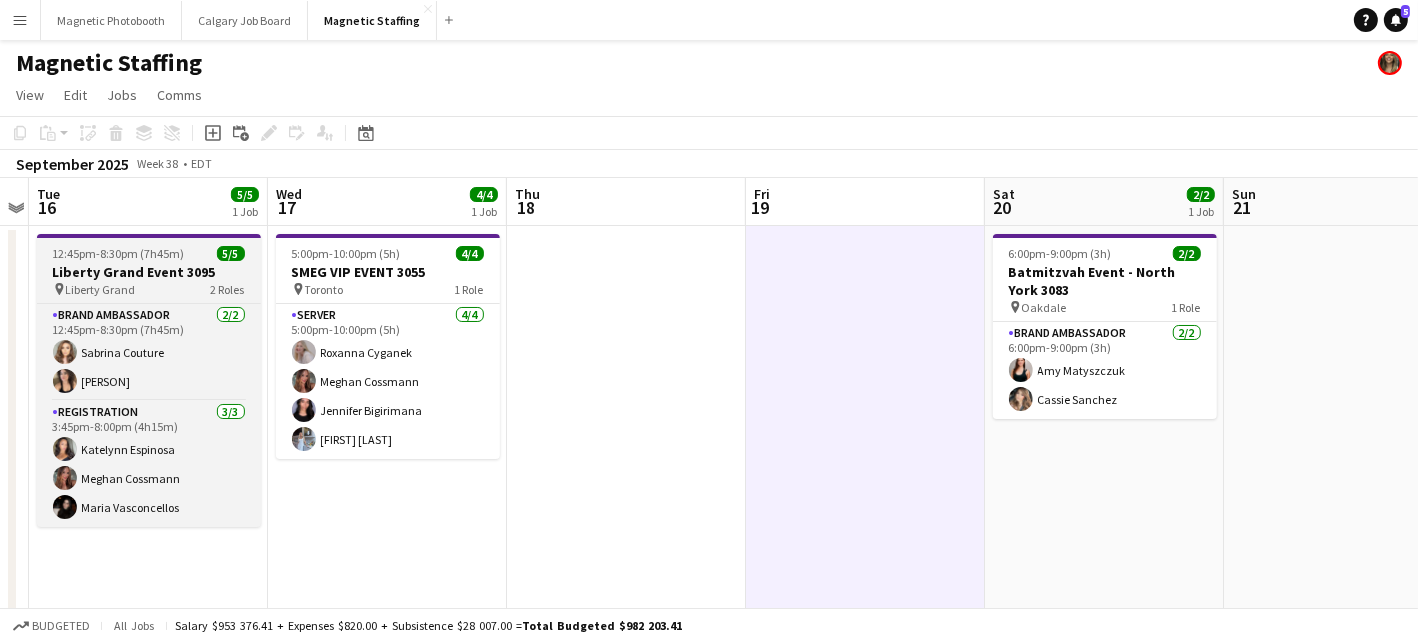 click on "12:45pm-8:30pm (7h45m)" at bounding box center [119, 253] 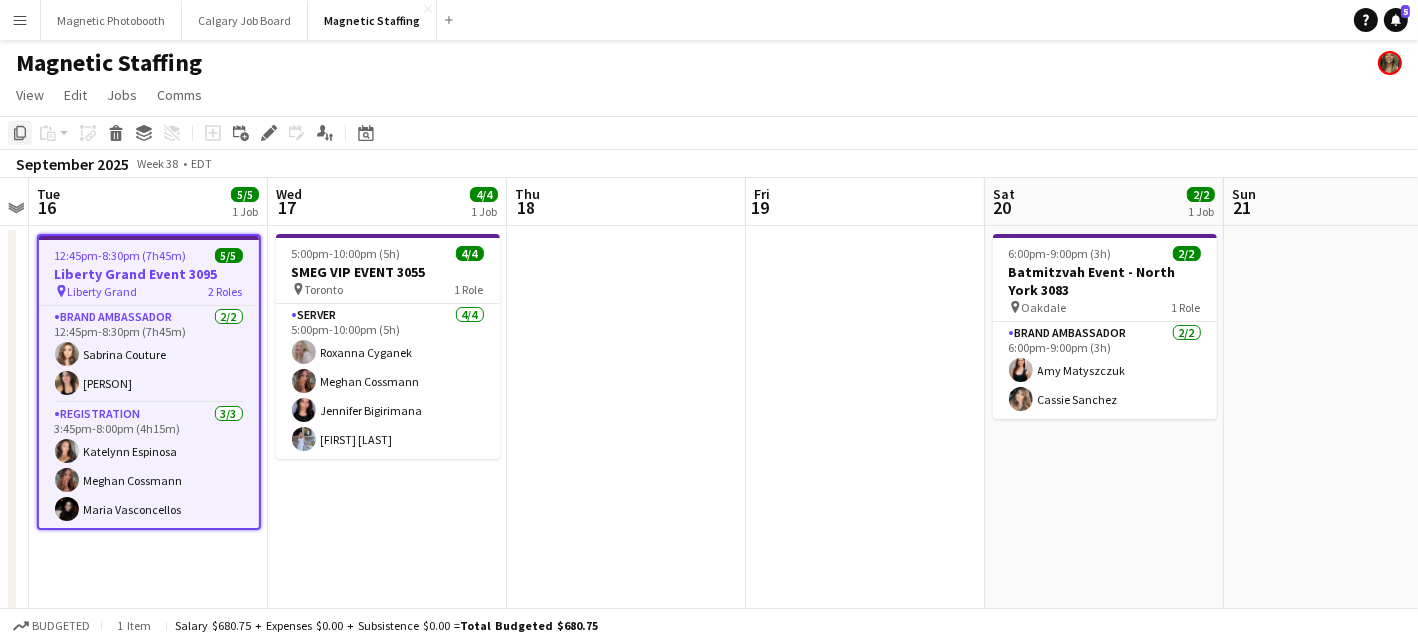 click on "Copy" 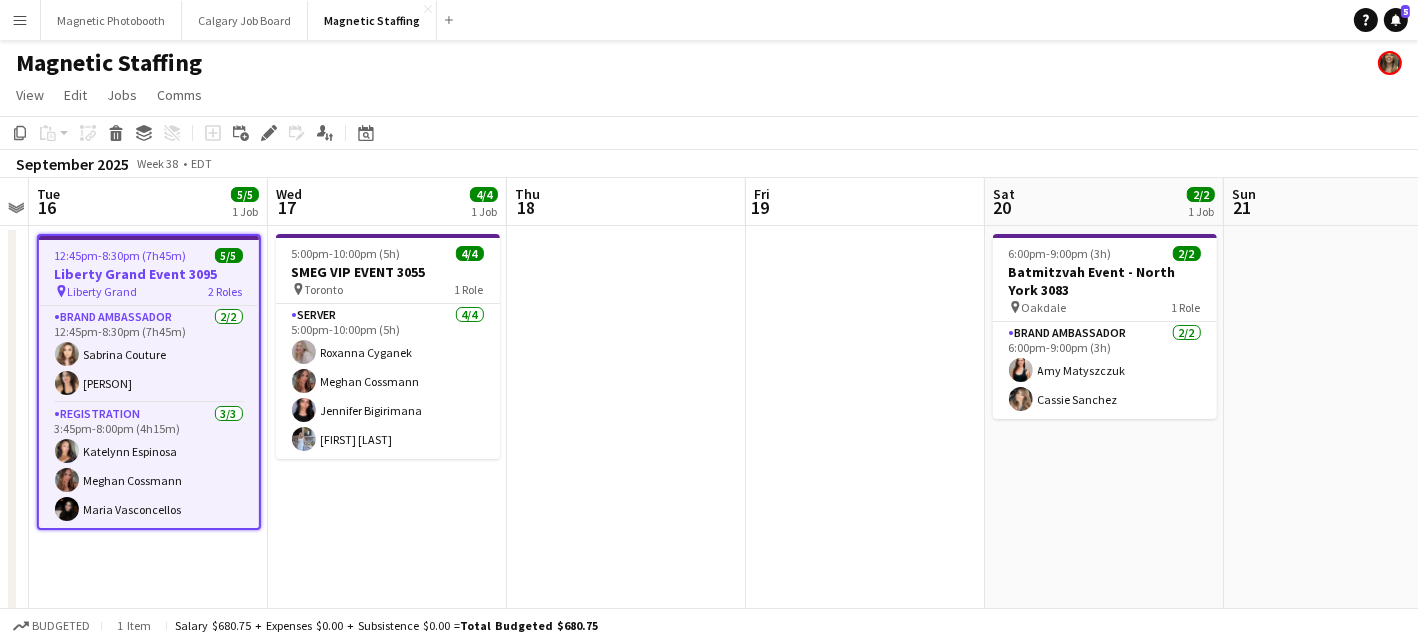click at bounding box center [626, 730] 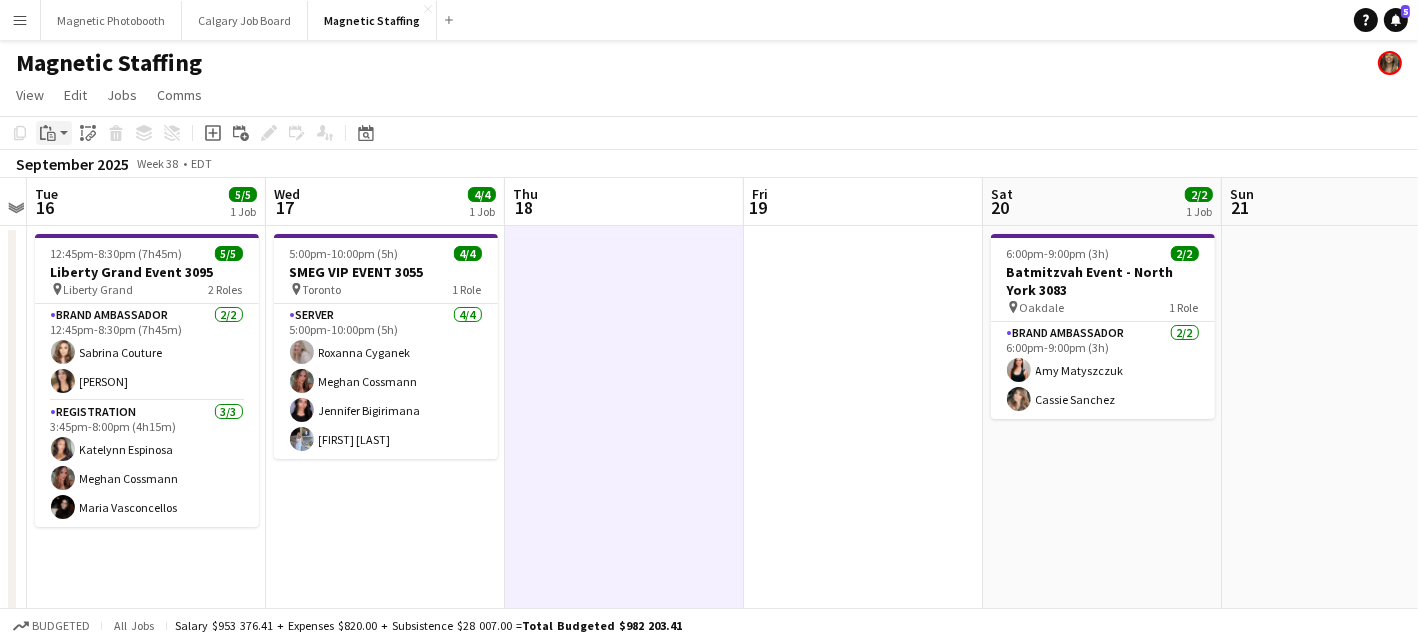 click on "Paste" at bounding box center (48, 133) 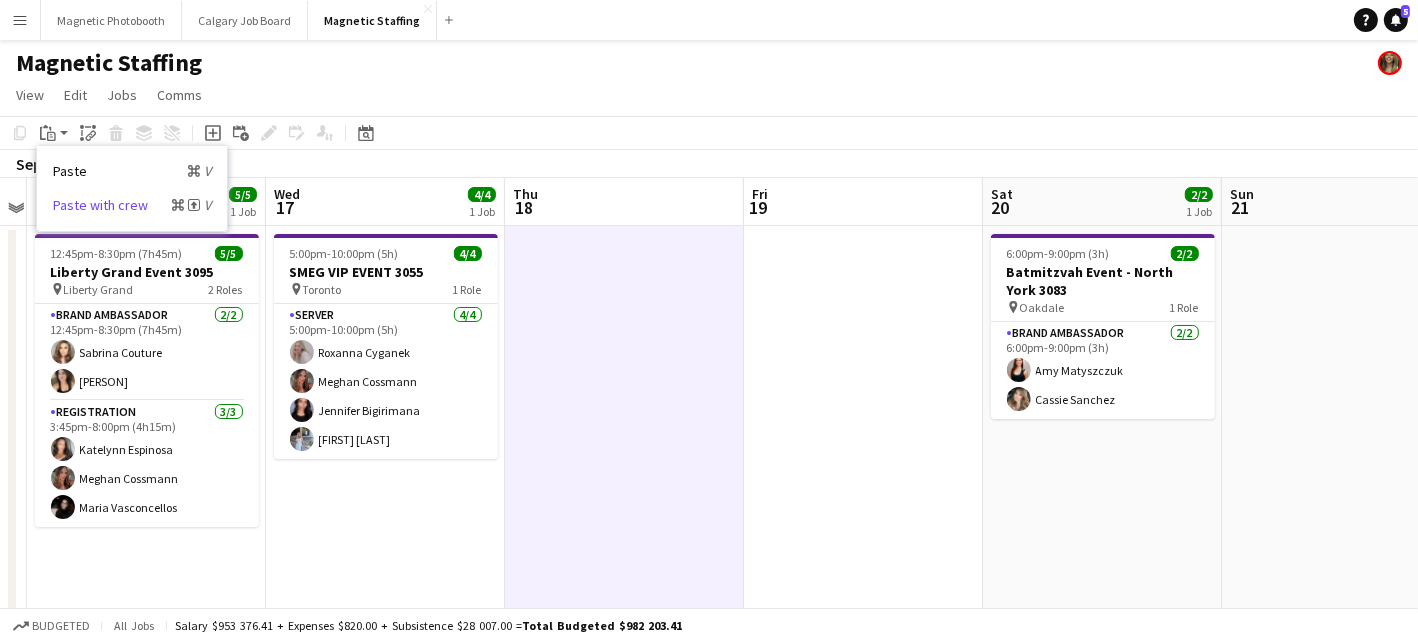 click on "Paste with crew
Command
Shift
V" at bounding box center [132, 205] 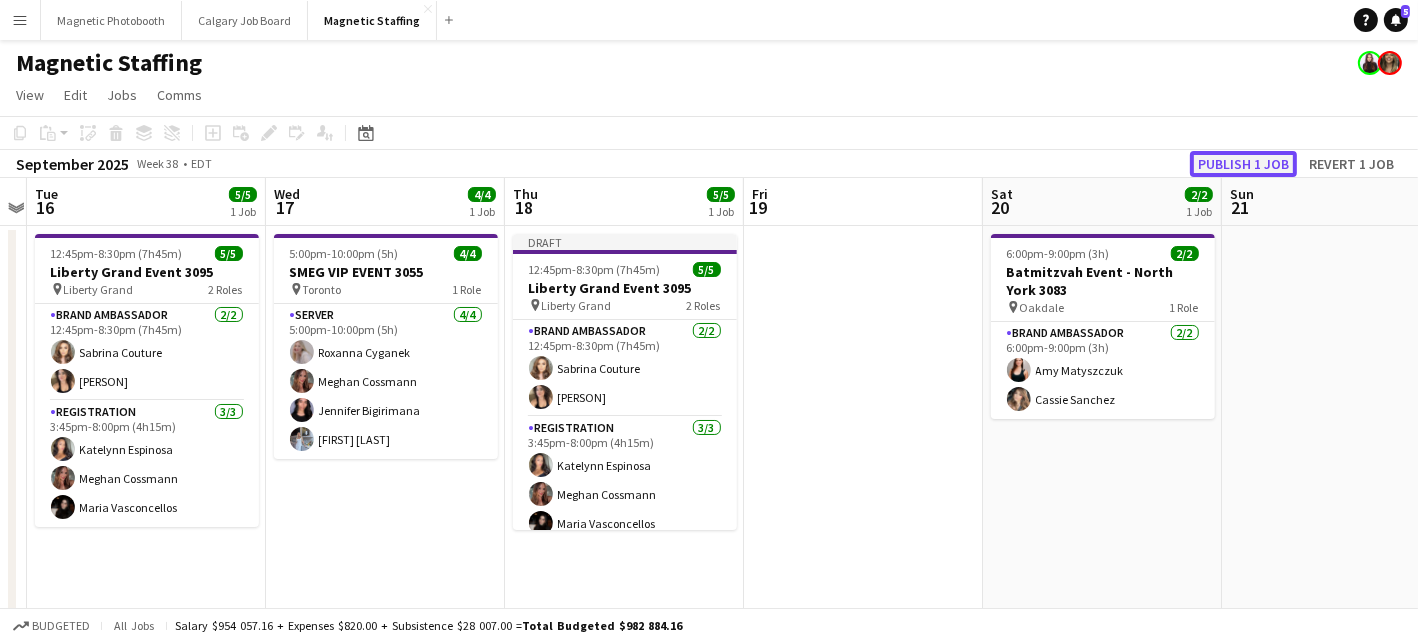 click on "Publish 1 job" 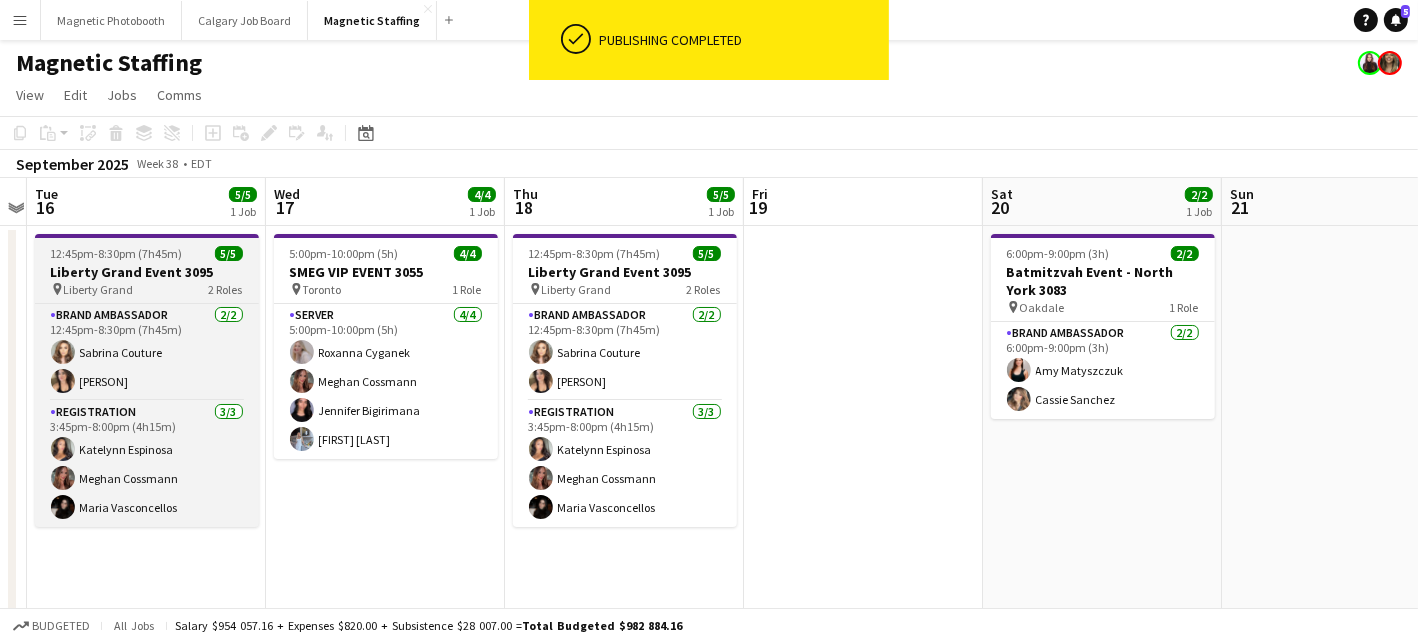 click on "Liberty Grand Event 3095" at bounding box center [147, 272] 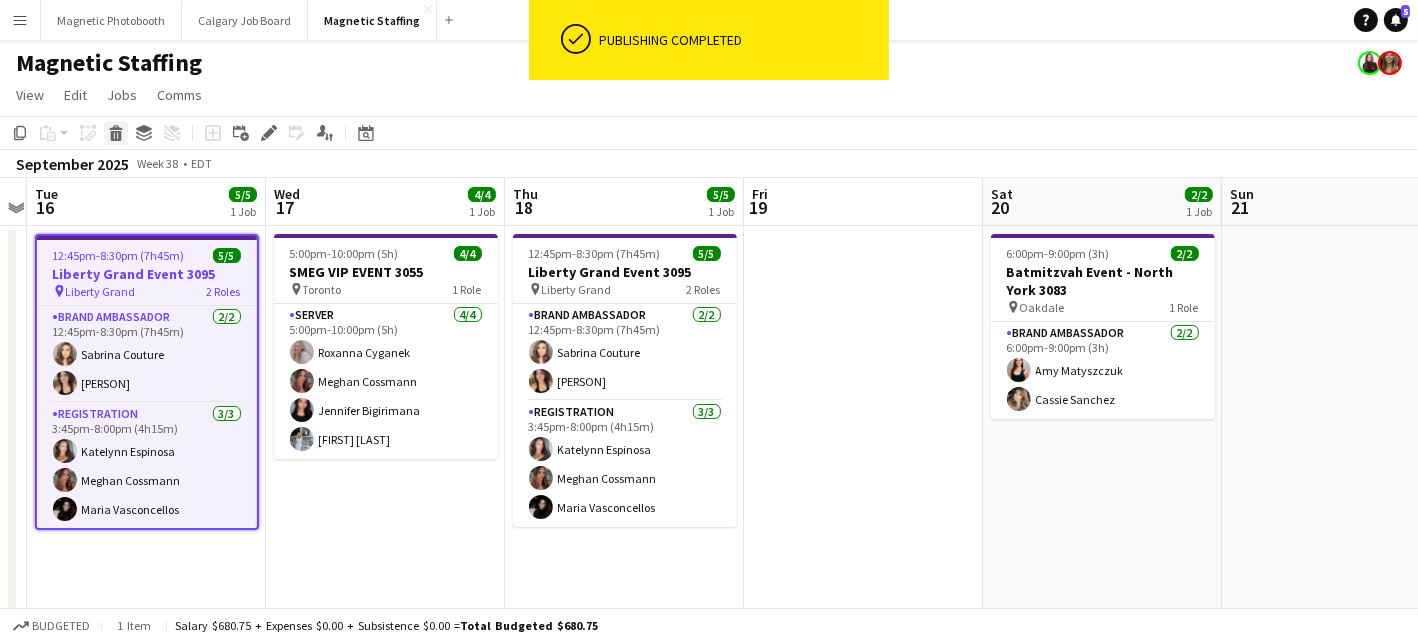 click 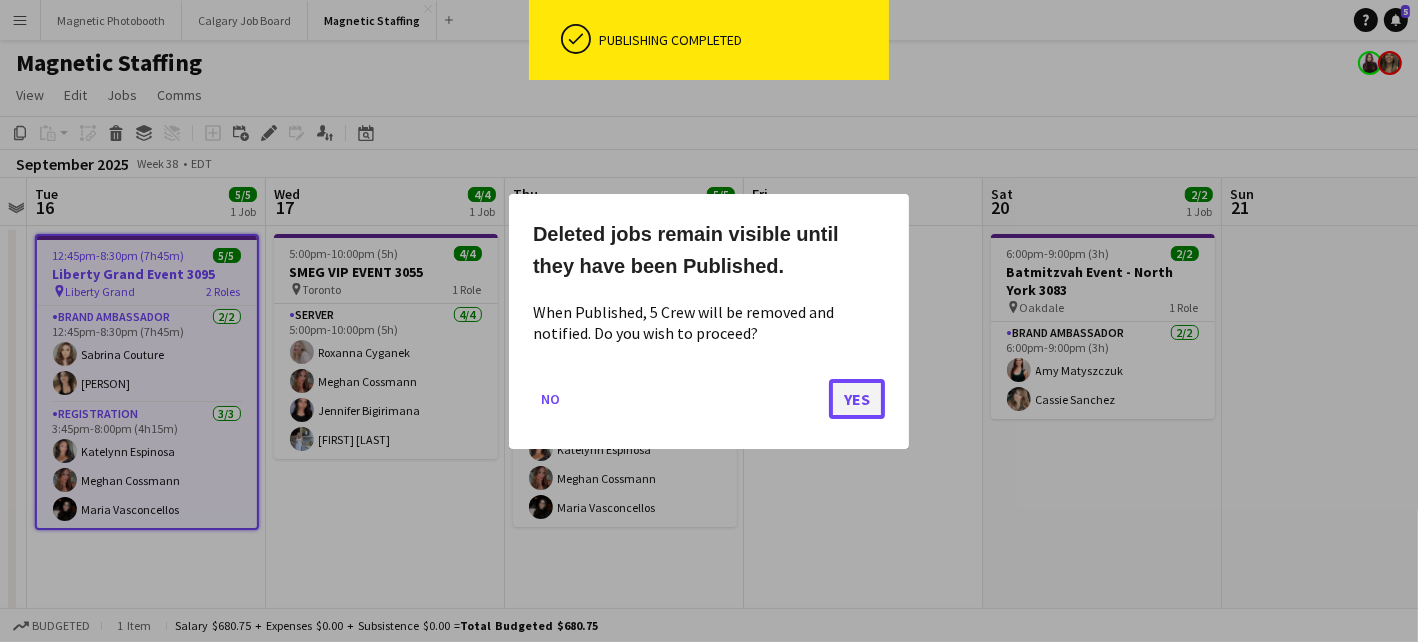 click on "Yes" 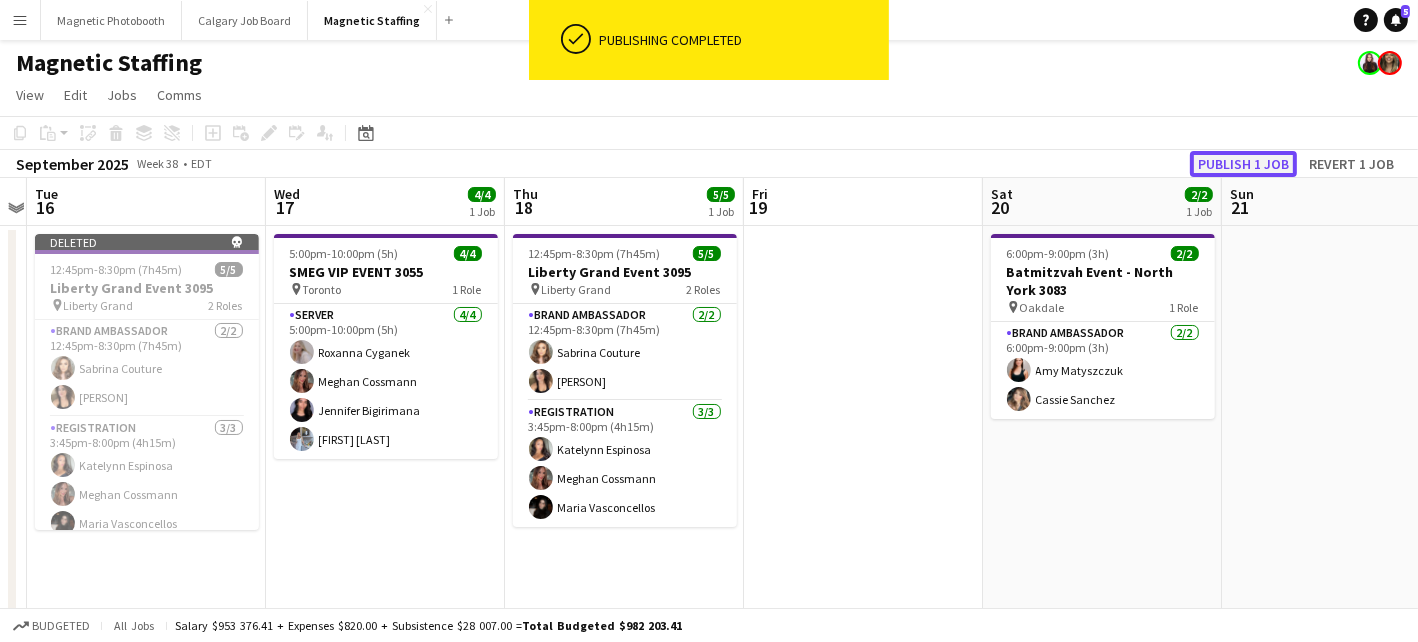click on "Publish 1 job" 